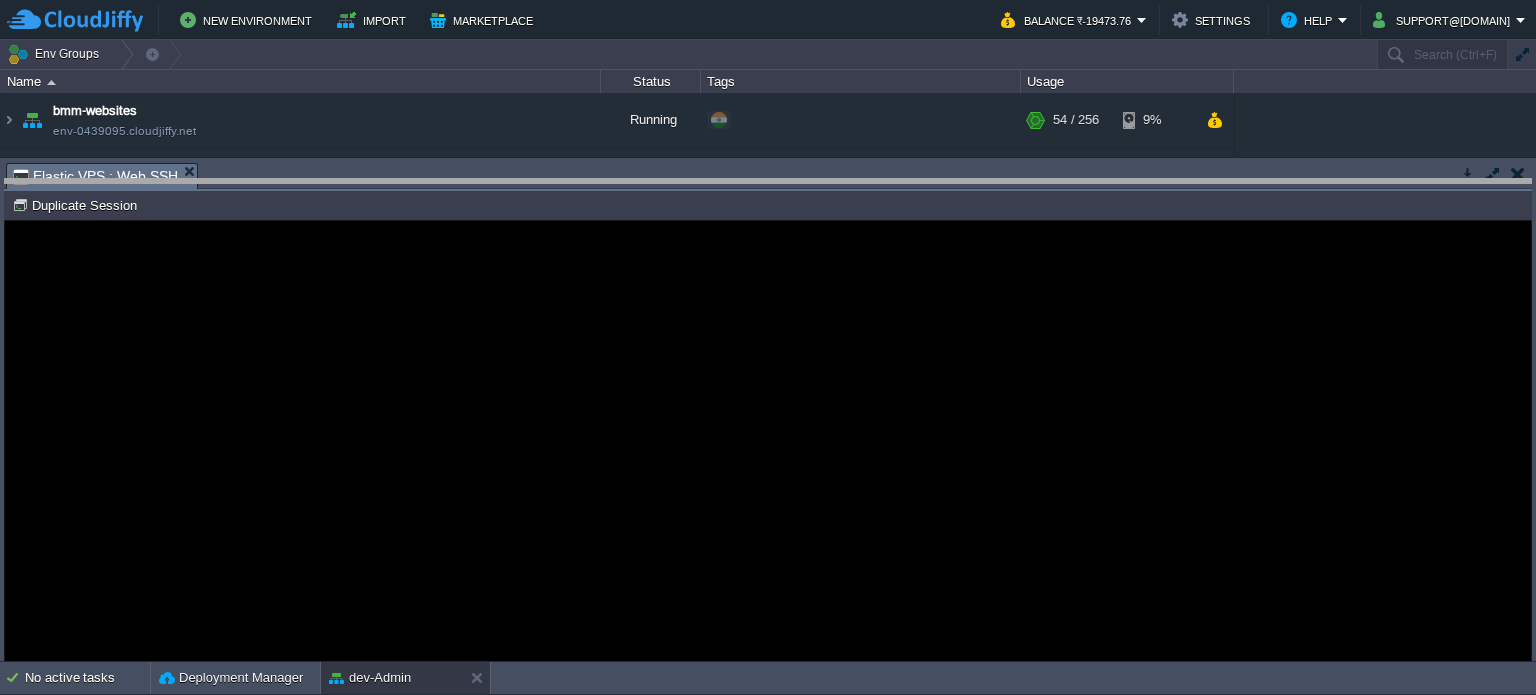 scroll, scrollTop: 0, scrollLeft: 0, axis: both 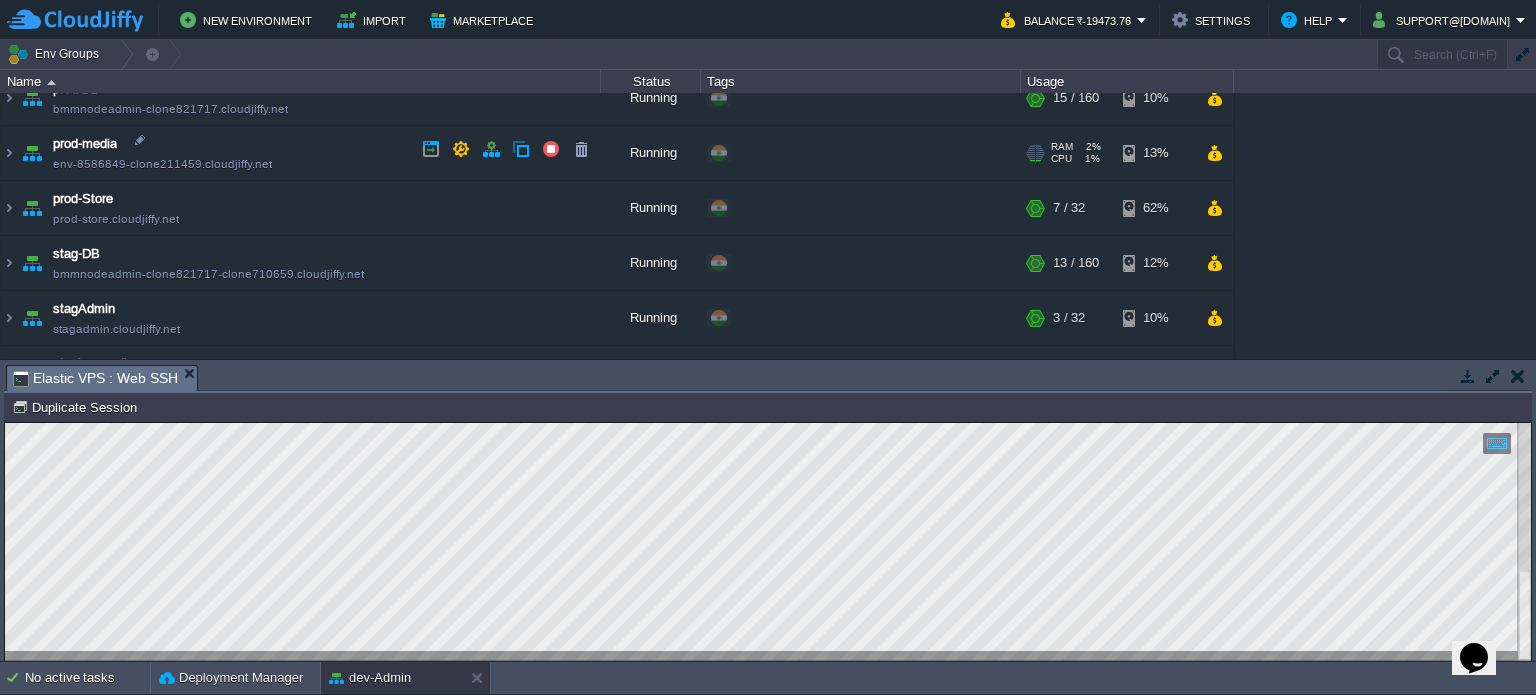 click at bounding box center (9, 153) 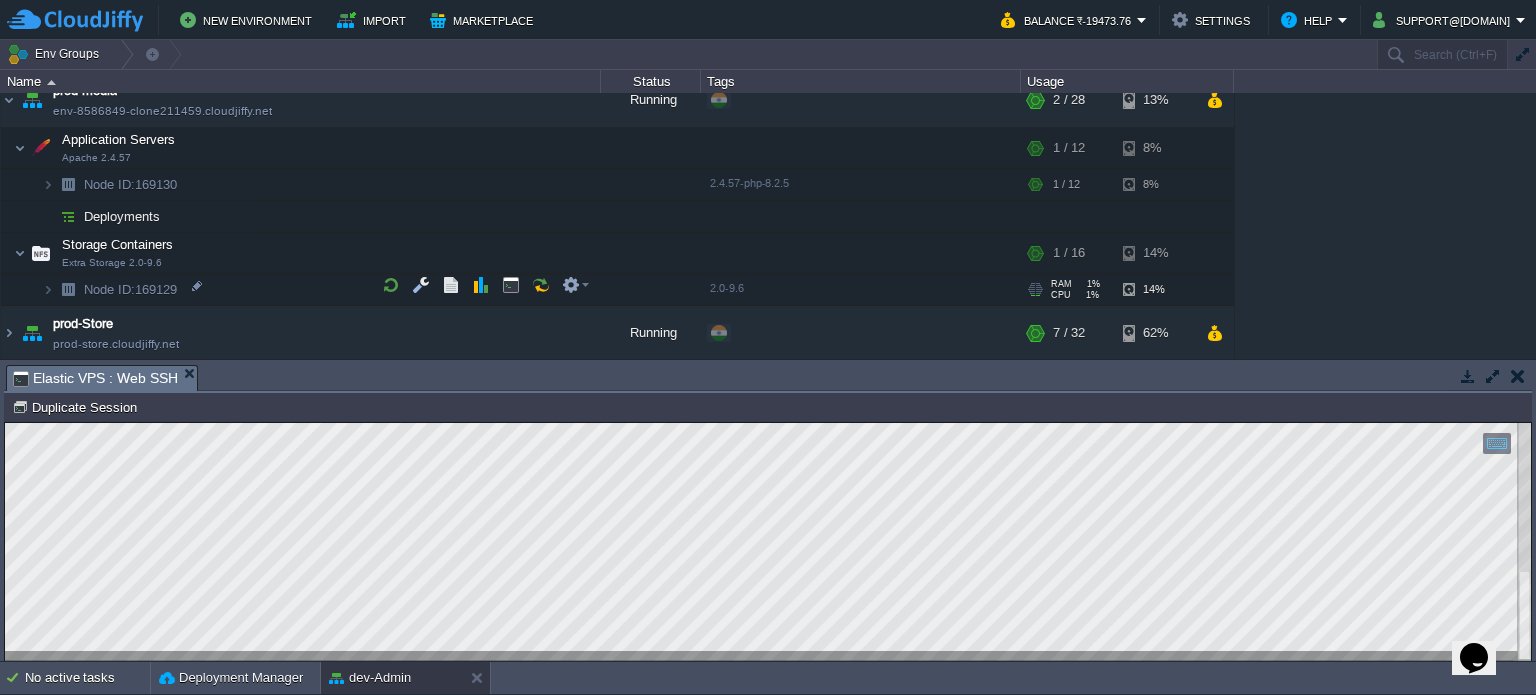 scroll, scrollTop: 900, scrollLeft: 0, axis: vertical 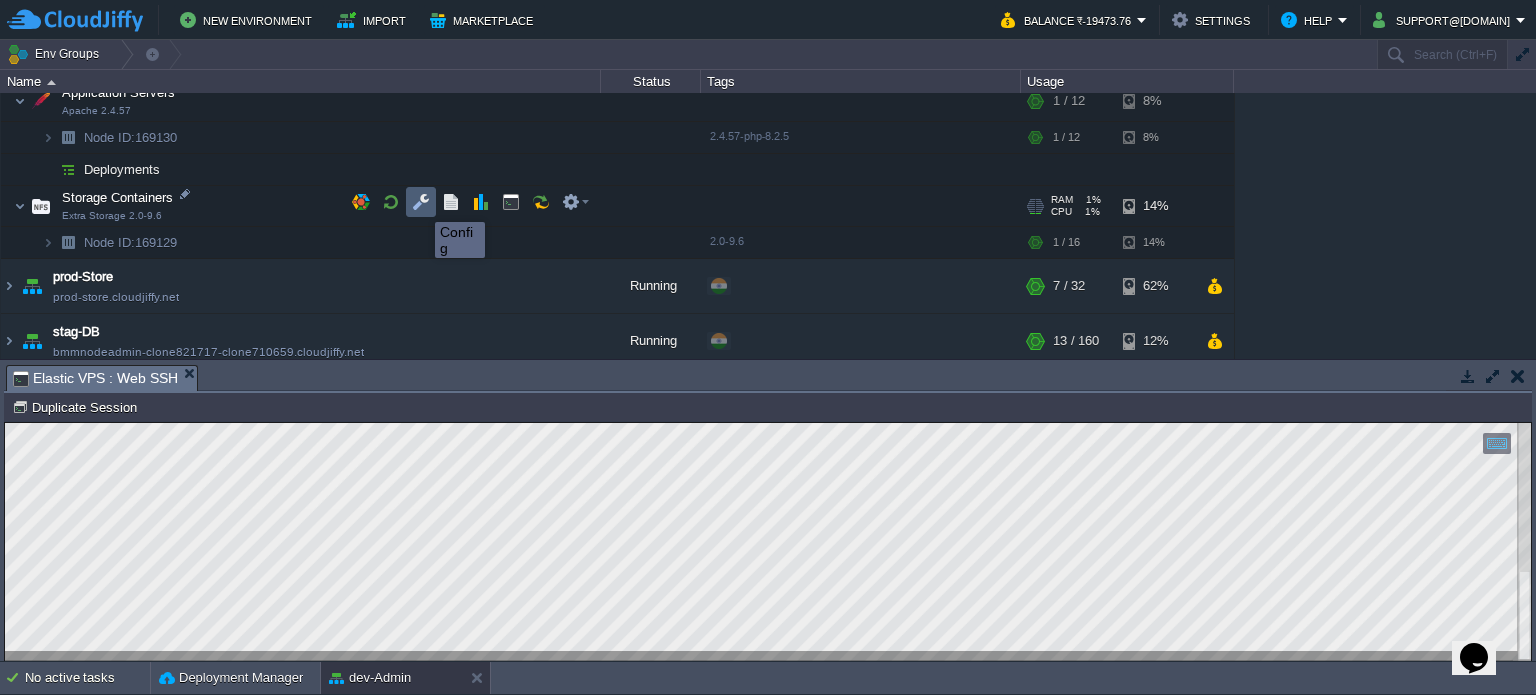 click at bounding box center [421, 202] 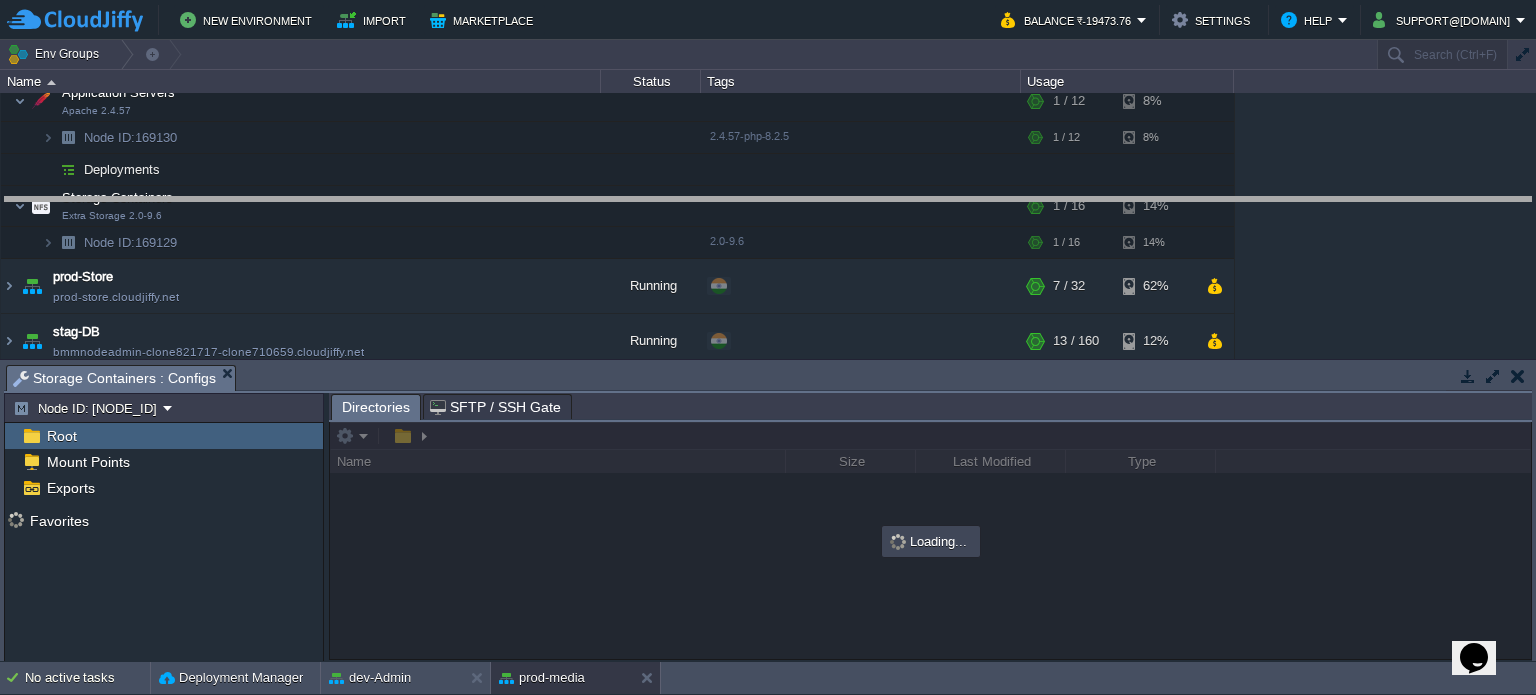 drag, startPoint x: 653, startPoint y: 377, endPoint x: 634, endPoint y: 201, distance: 177.0226 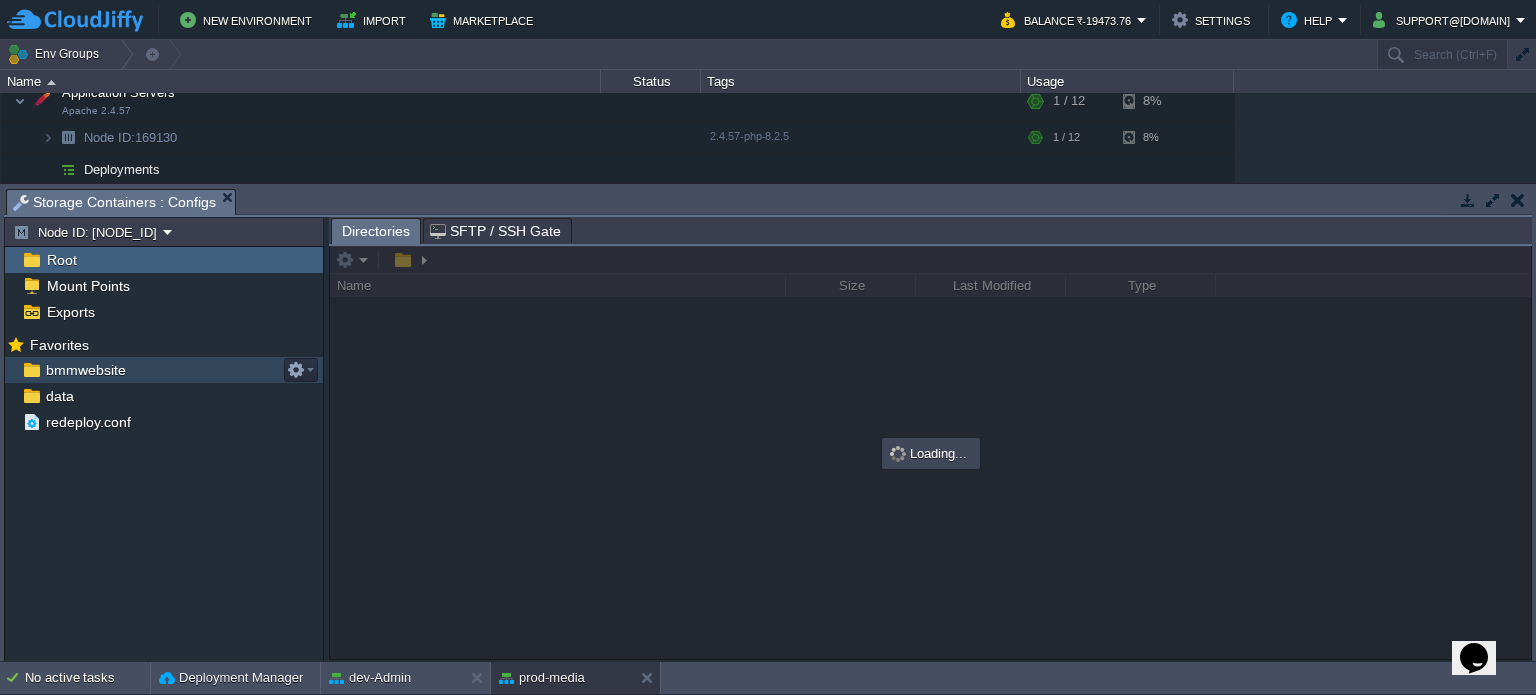 click on "bmmwebsite" at bounding box center [85, 370] 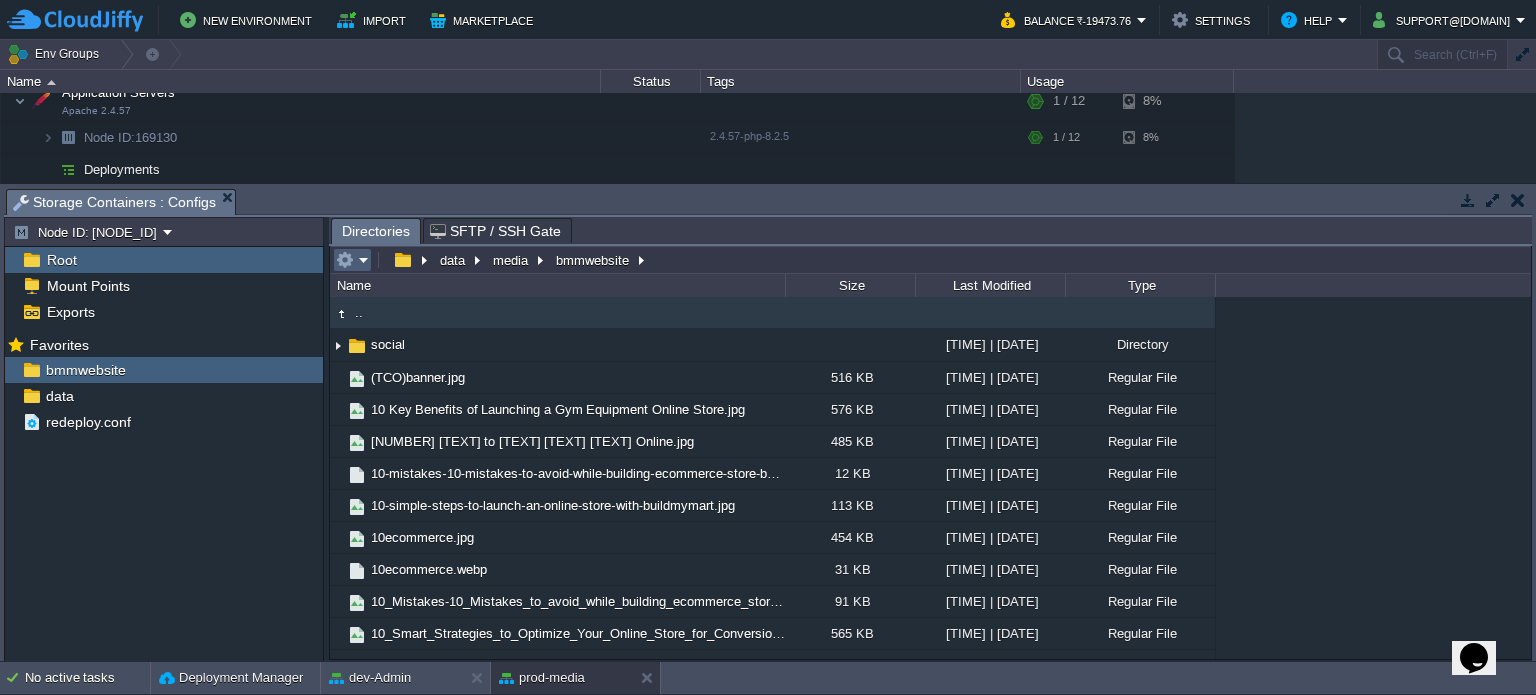 click at bounding box center [352, 260] 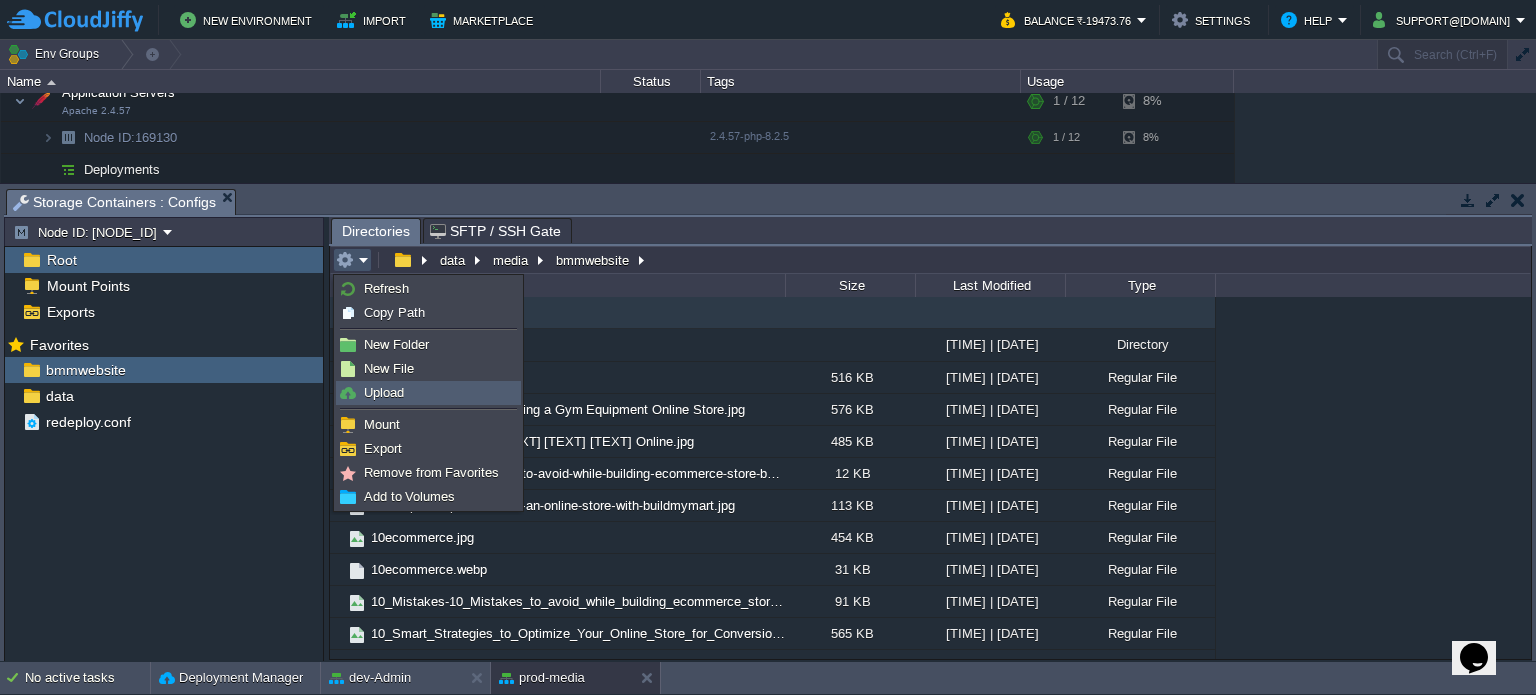 click on "Upload" at bounding box center [428, 393] 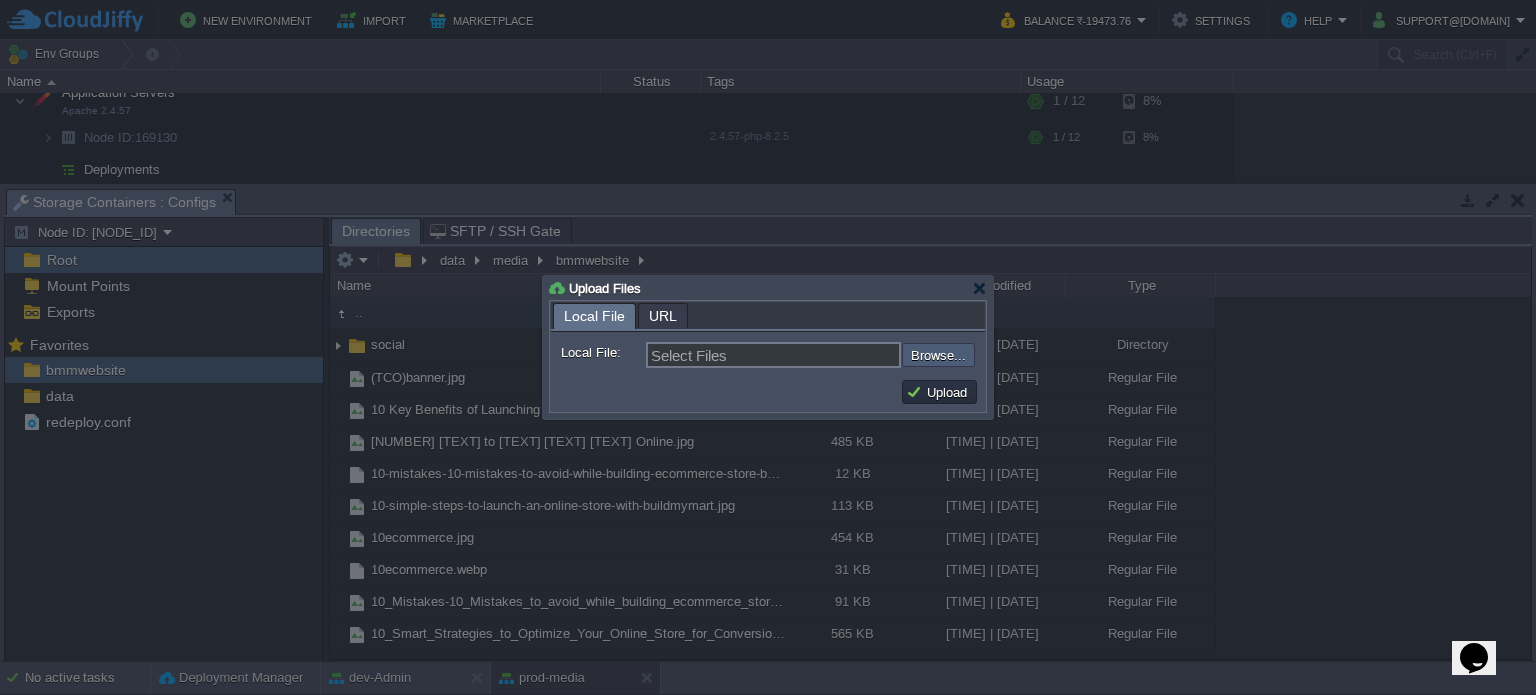 click at bounding box center (848, 355) 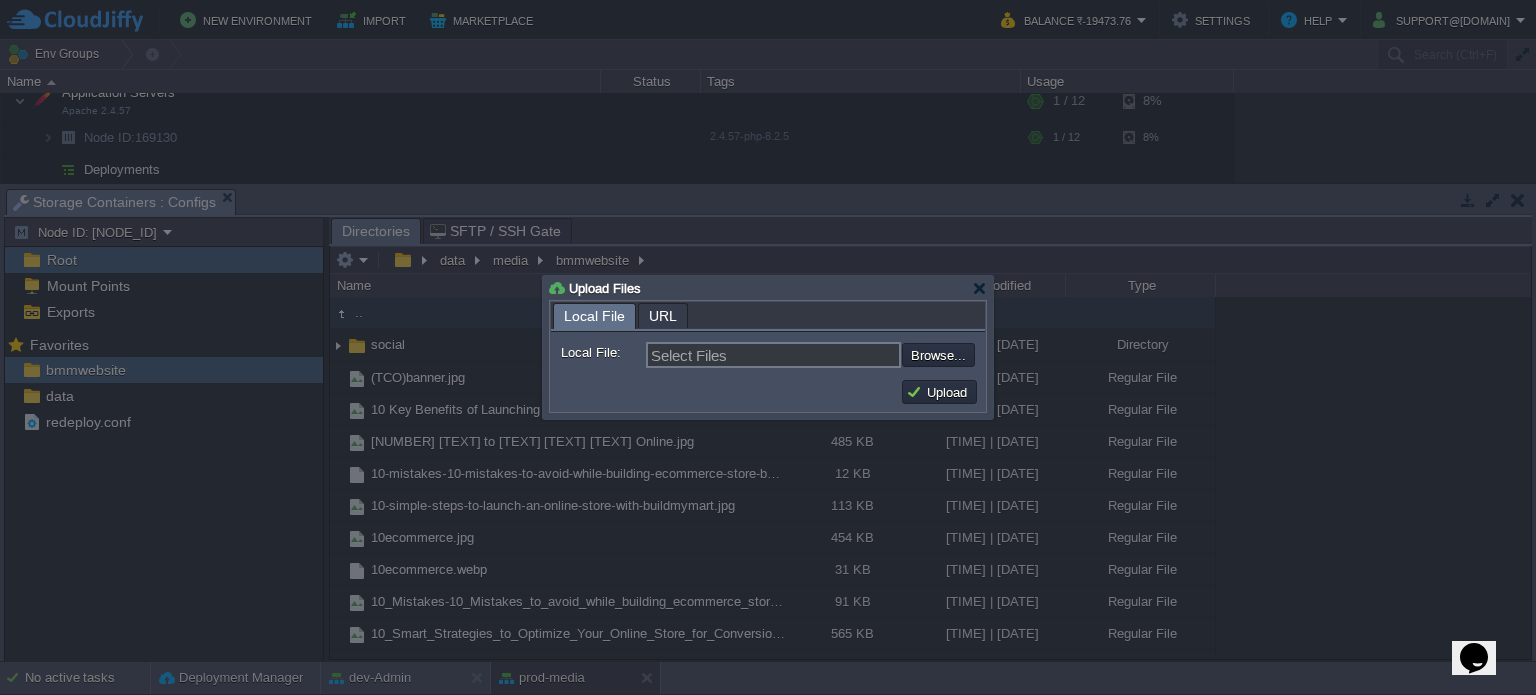 type on "C:\fakepath\[FILENAME]" 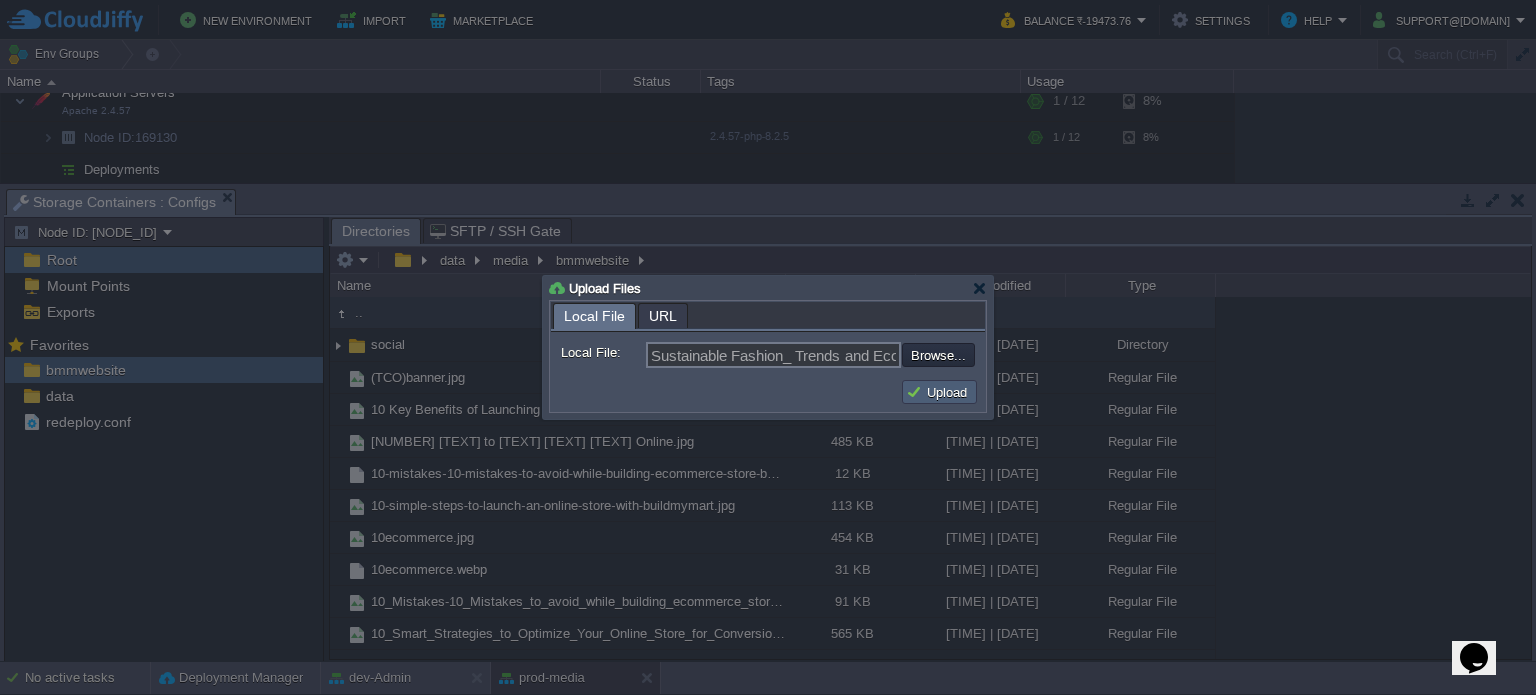 click on "Upload" at bounding box center [939, 392] 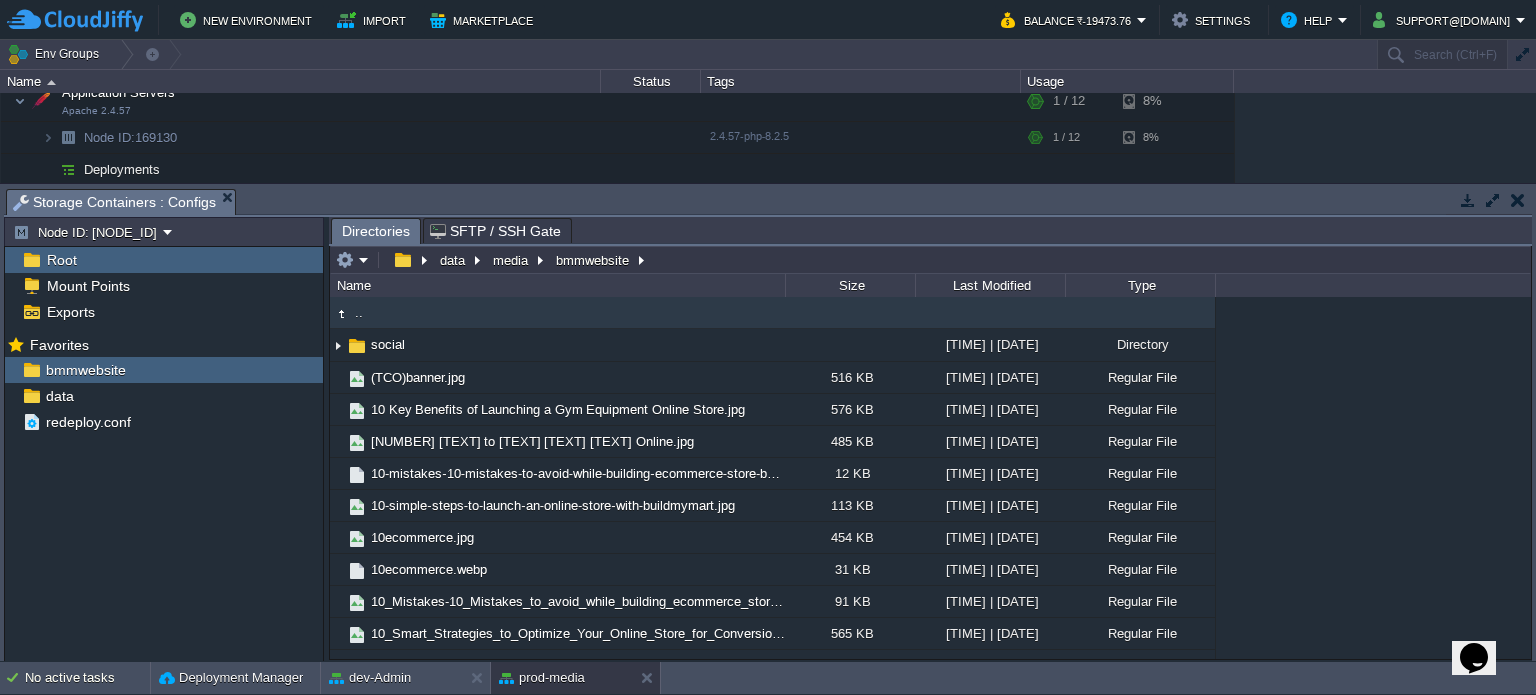 click at bounding box center (1517, 200) 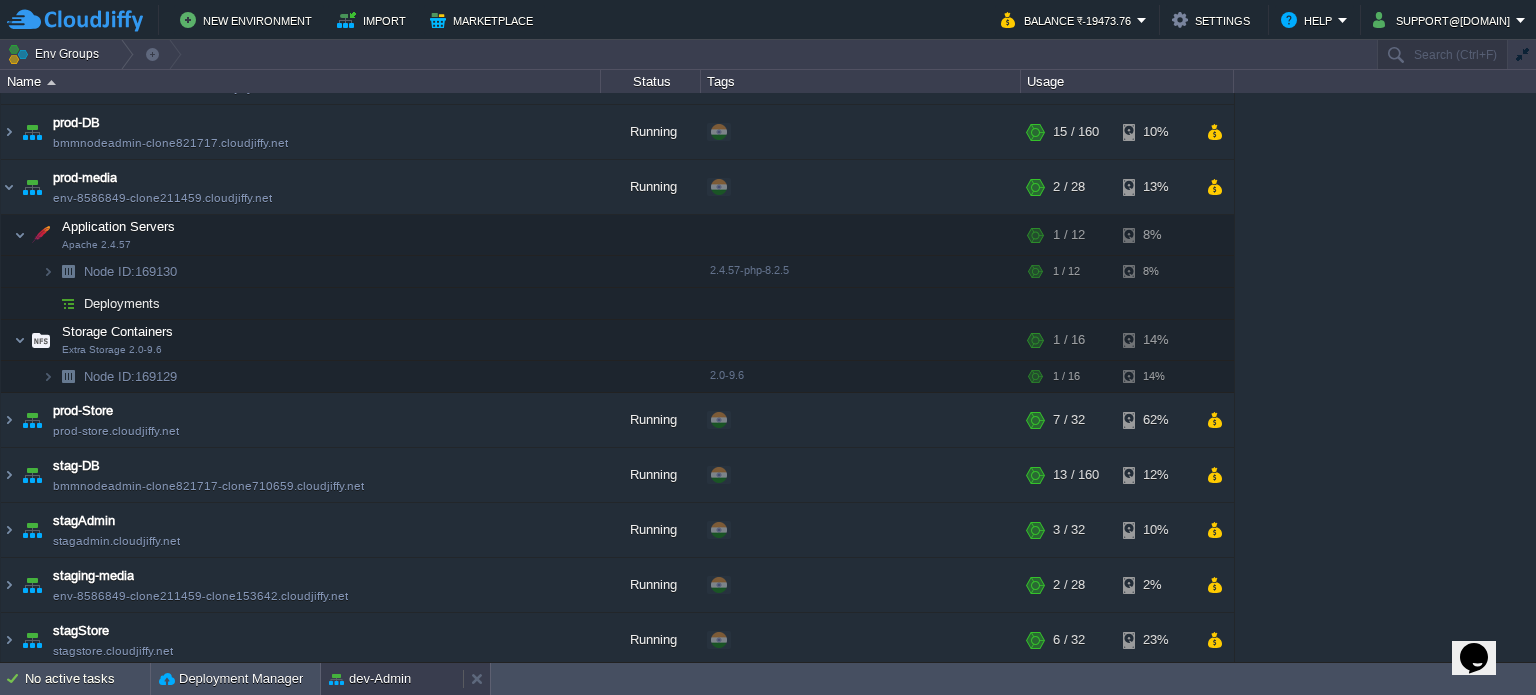 click on "dev-Admin" at bounding box center [370, 679] 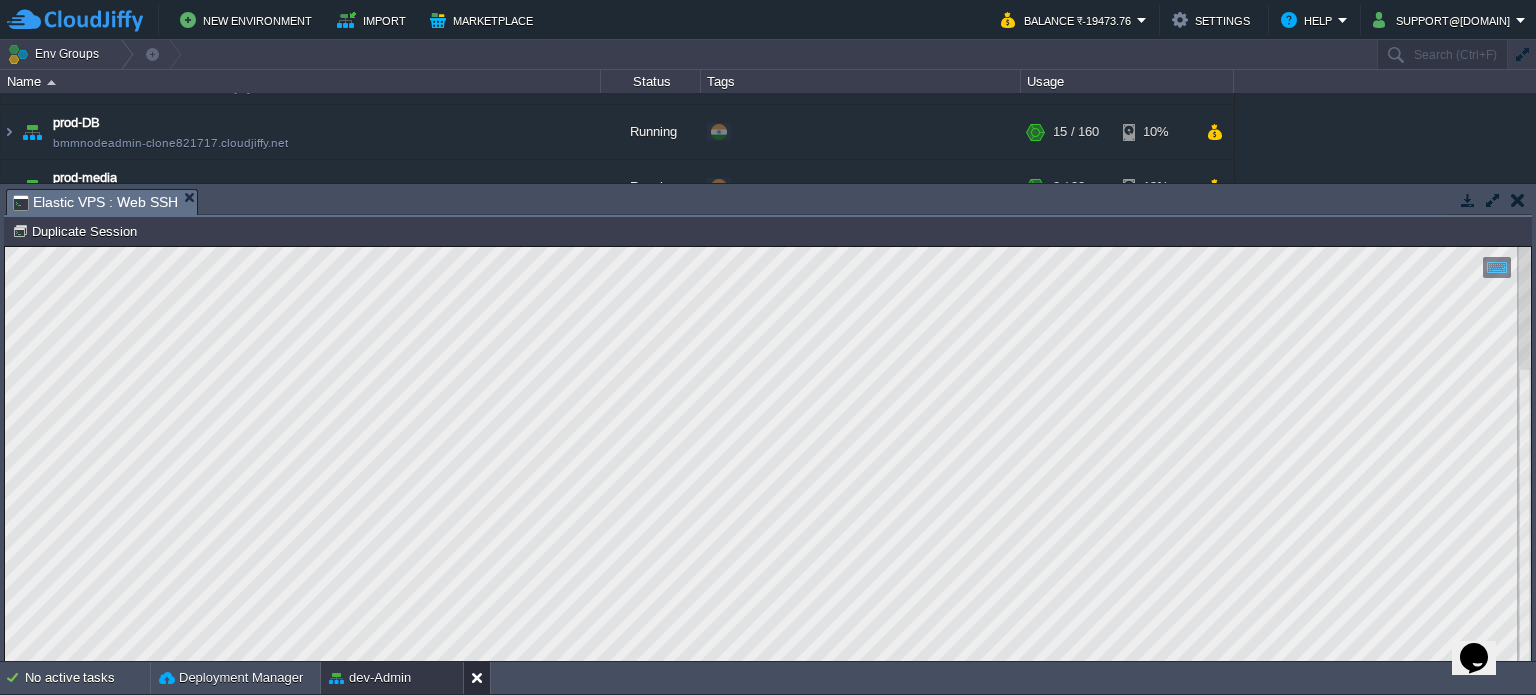 click at bounding box center (481, 678) 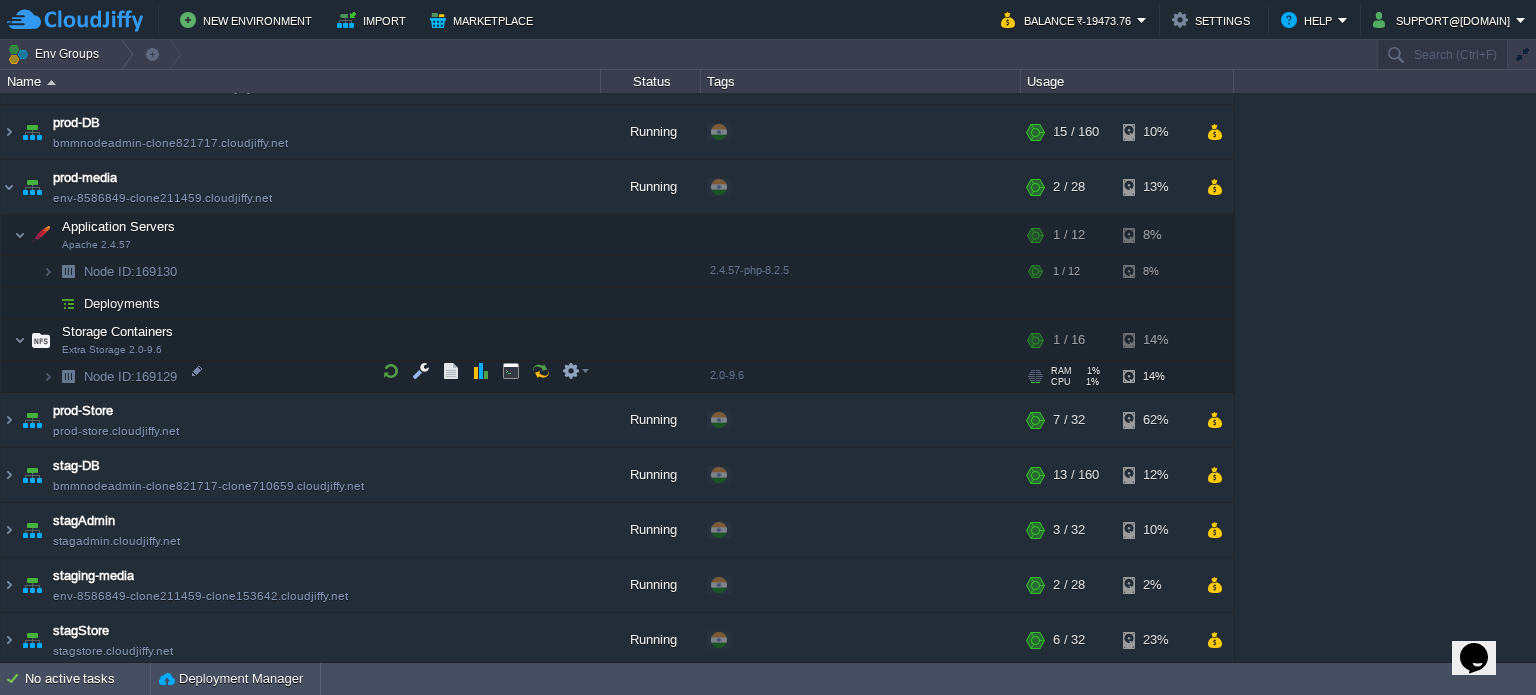 scroll, scrollTop: 0, scrollLeft: 0, axis: both 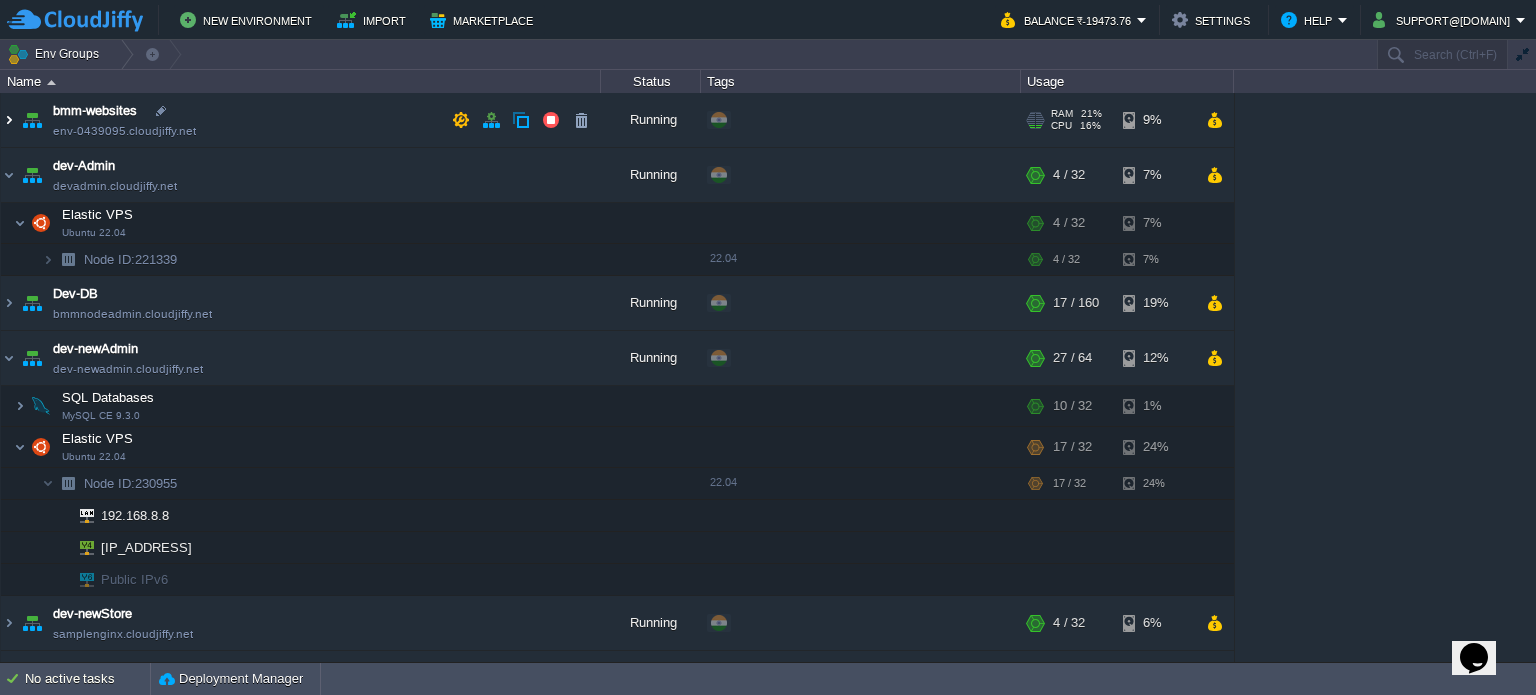 click at bounding box center [9, 120] 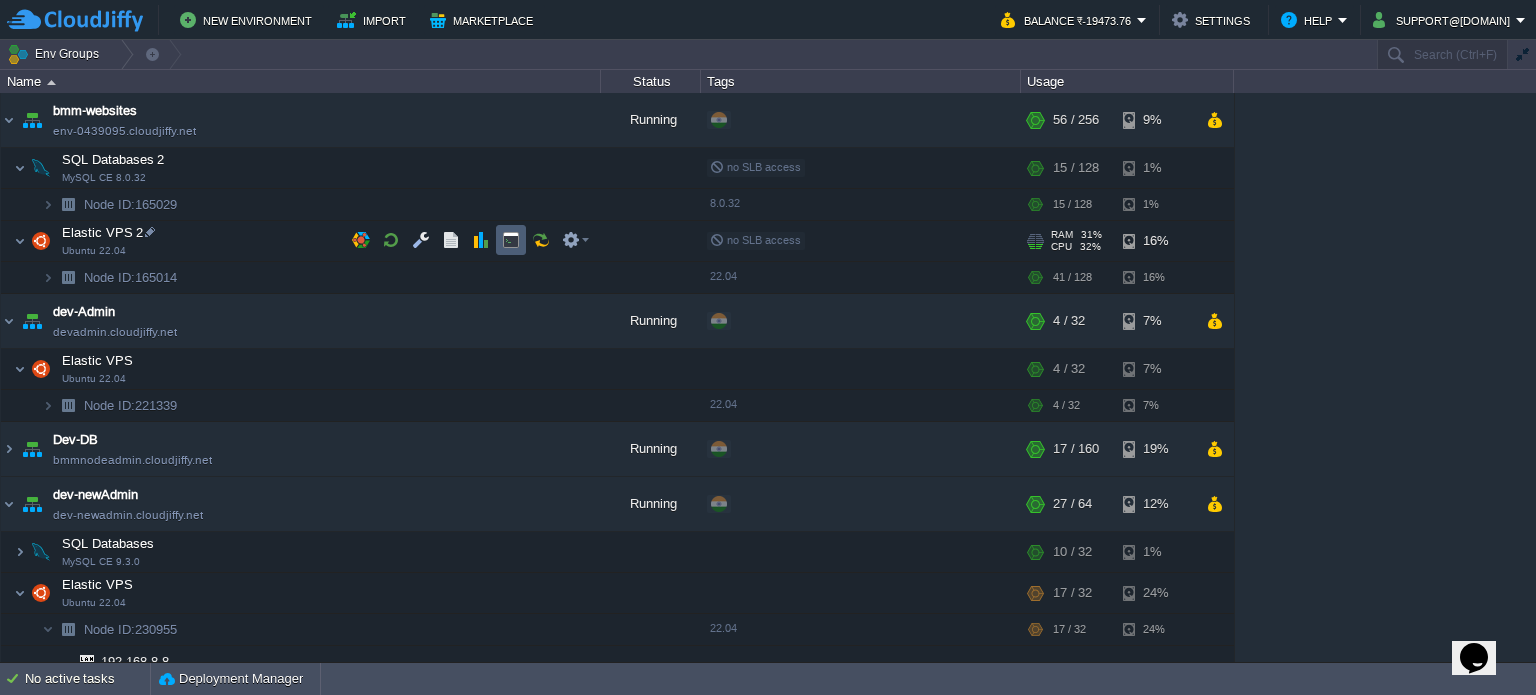 click at bounding box center [511, 240] 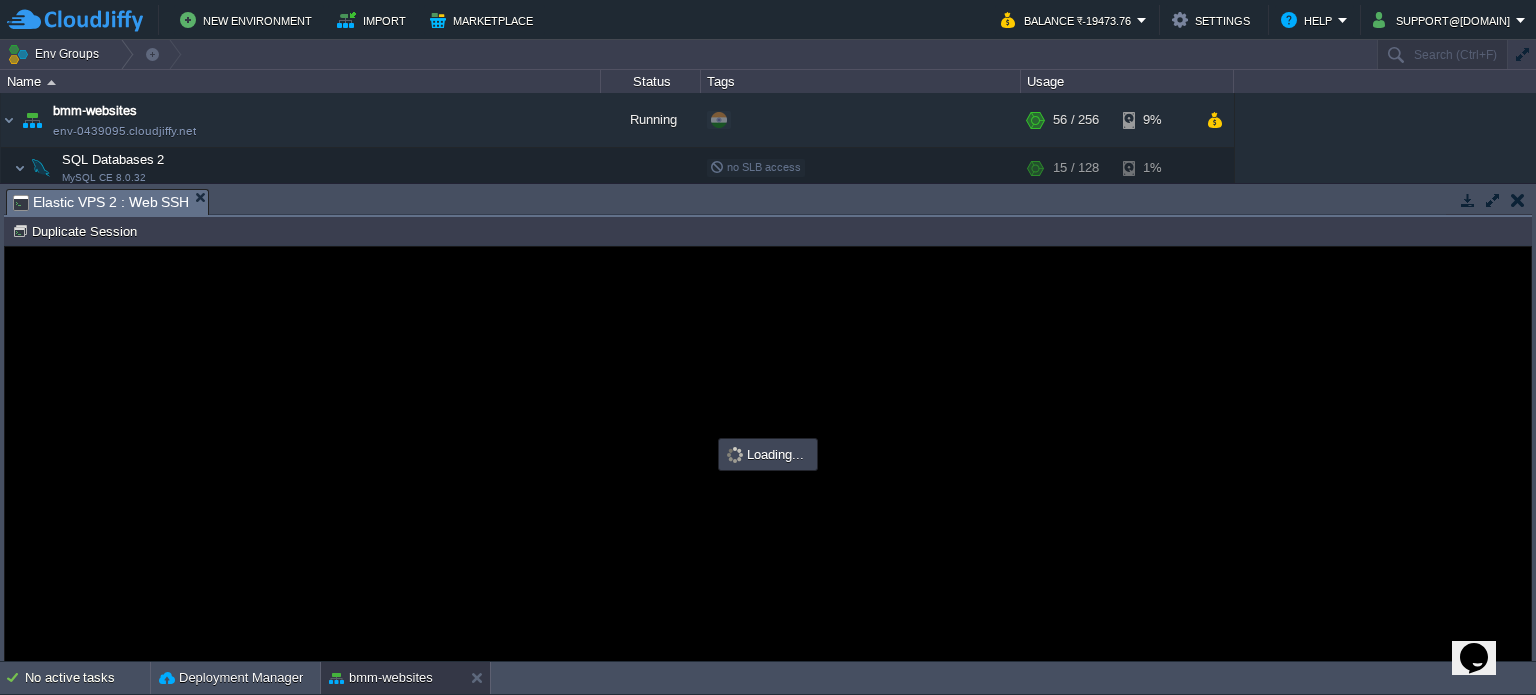 scroll, scrollTop: 0, scrollLeft: 0, axis: both 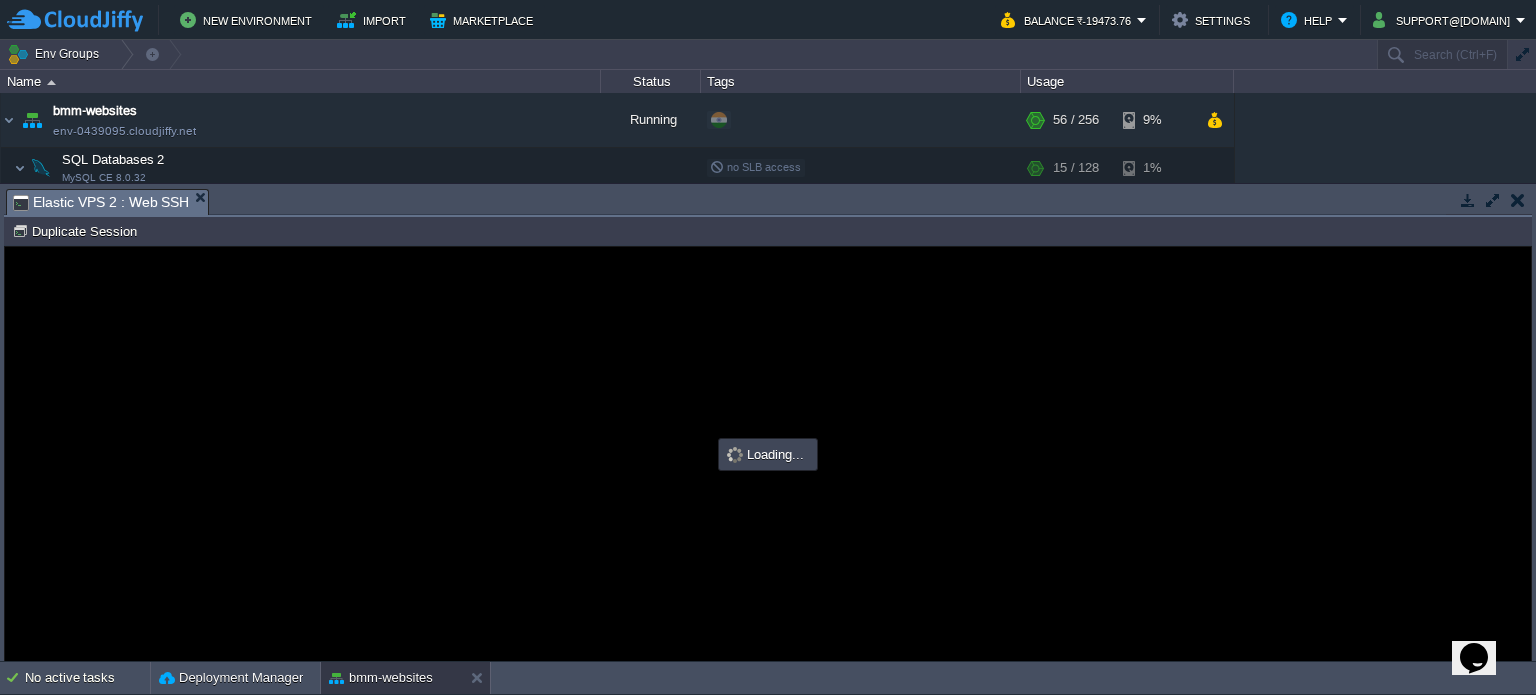 type on "#000000" 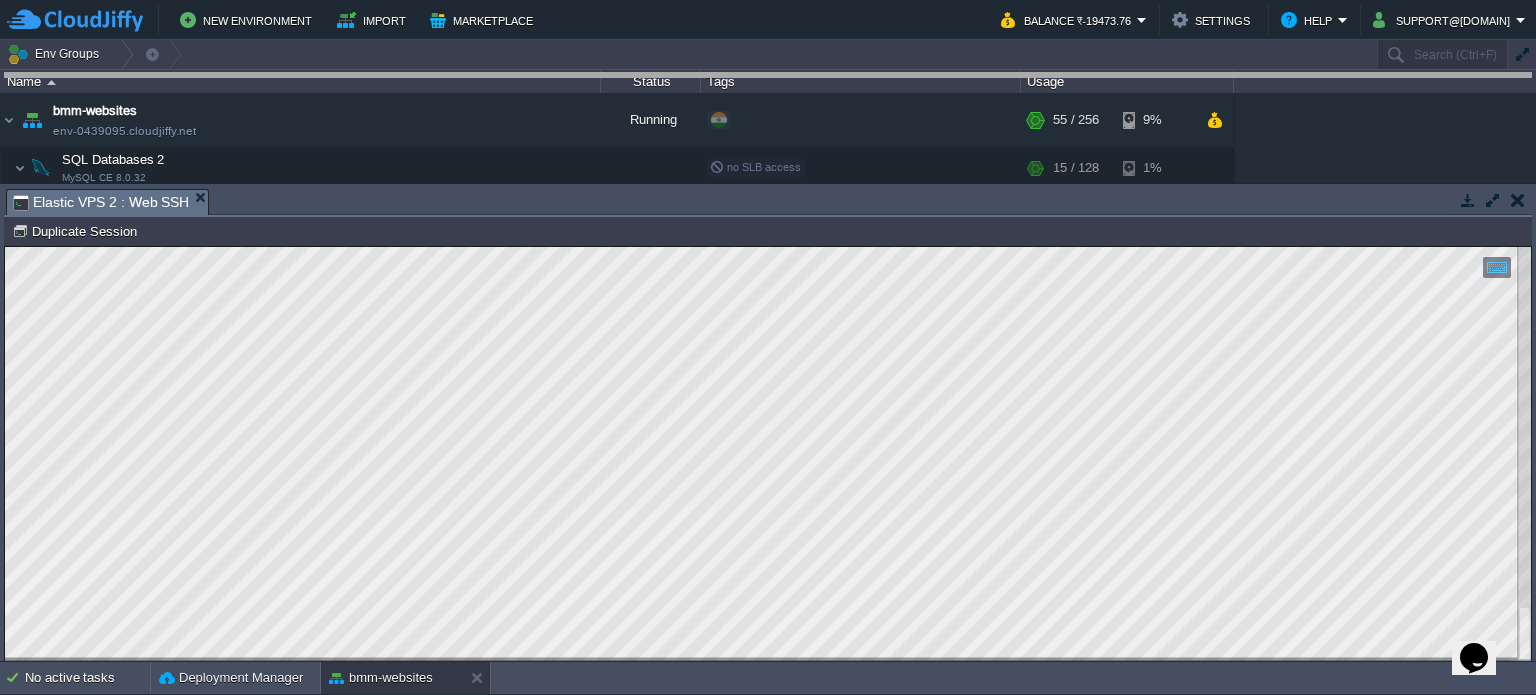drag, startPoint x: 760, startPoint y: 206, endPoint x: 720, endPoint y: 65, distance: 146.56398 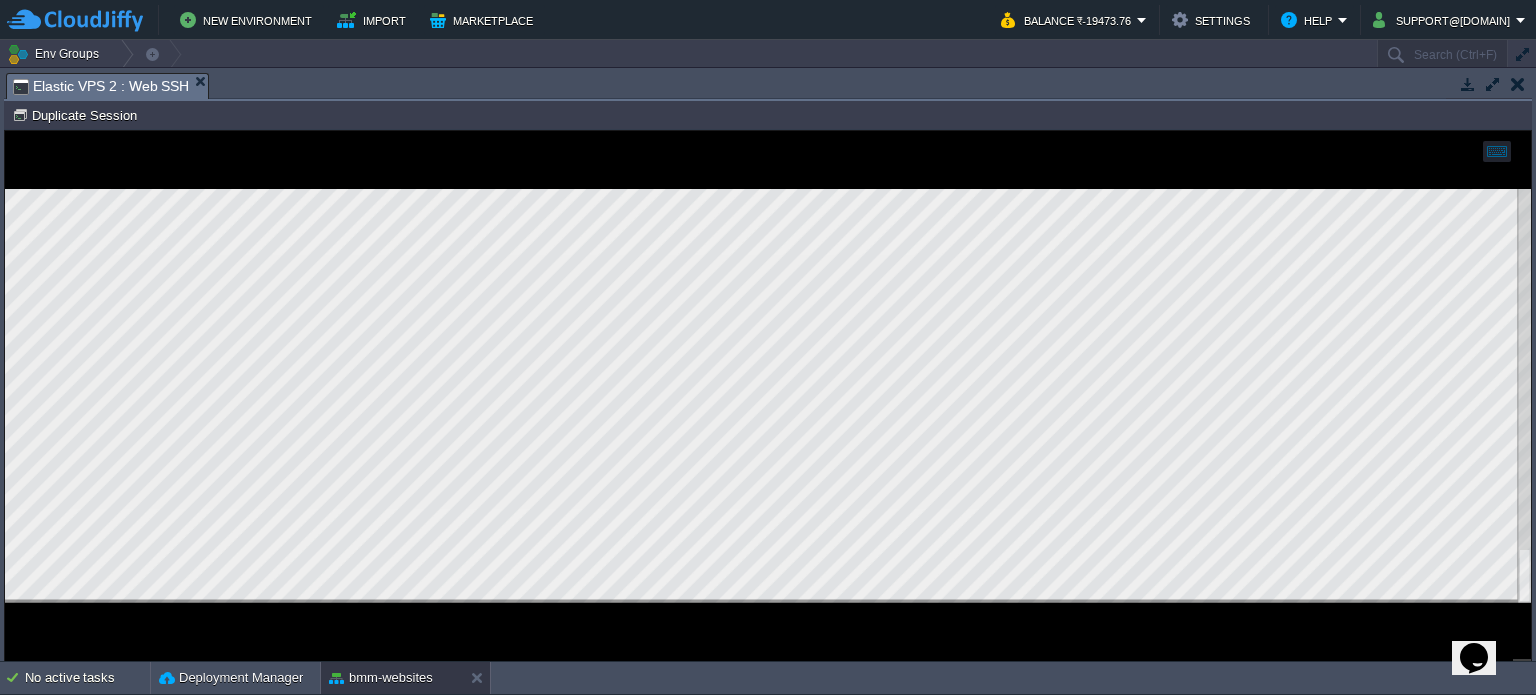 click at bounding box center (768, 396) 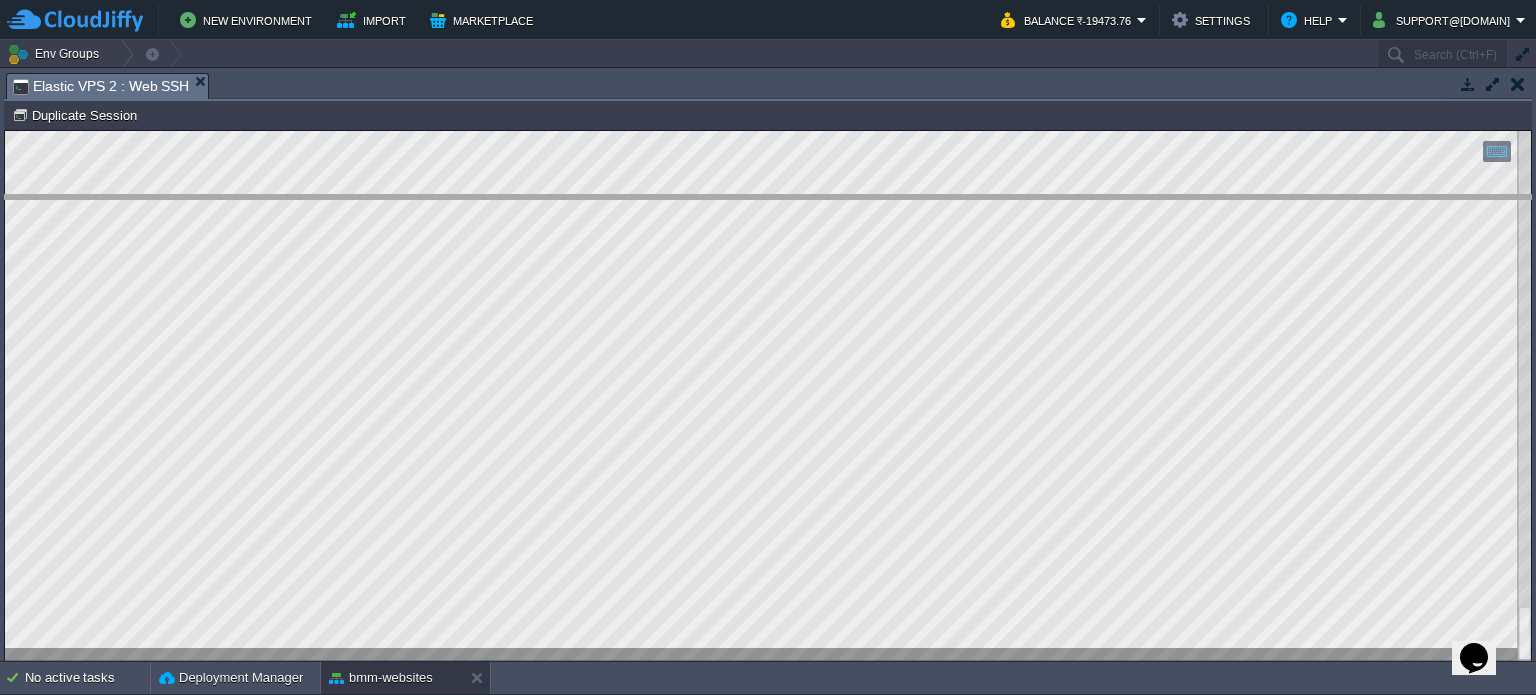 drag, startPoint x: 471, startPoint y: 93, endPoint x: 498, endPoint y: 274, distance: 183.00273 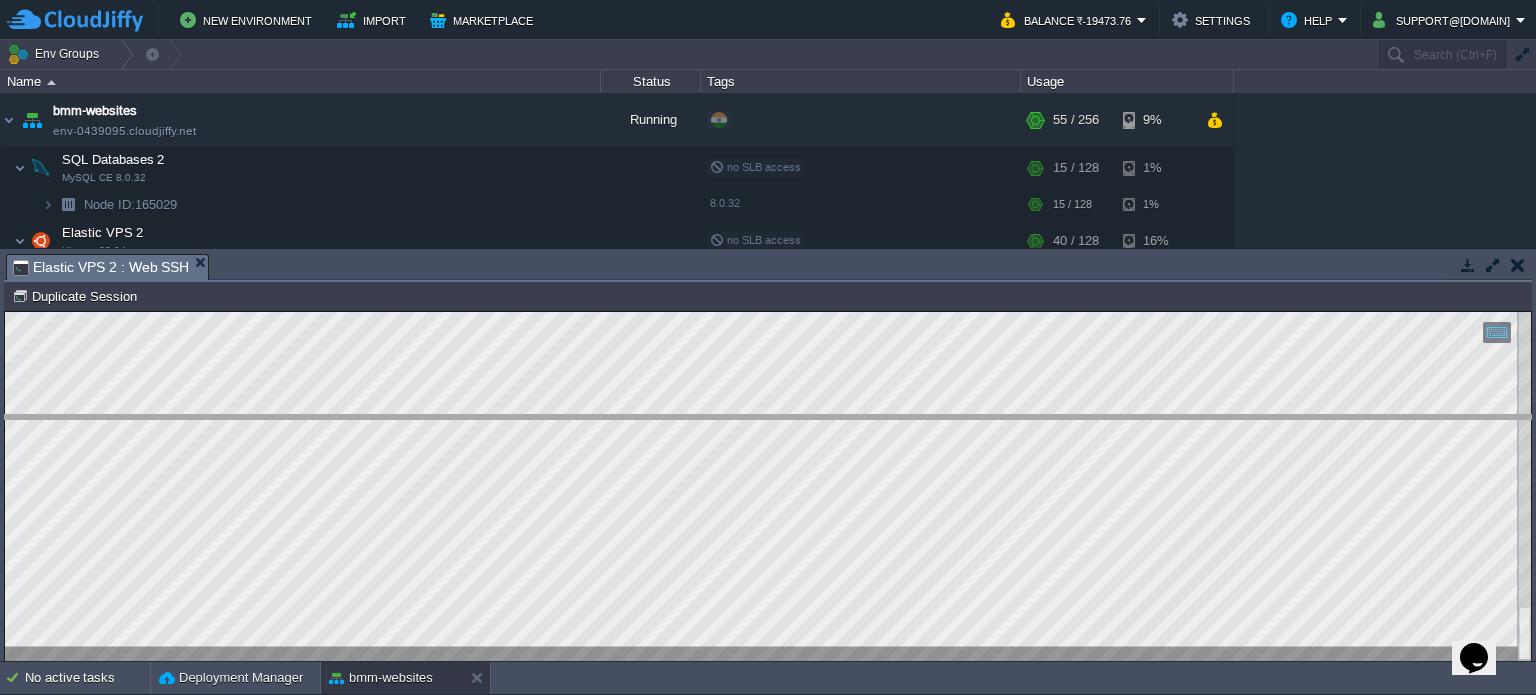 drag, startPoint x: 600, startPoint y: 271, endPoint x: 638, endPoint y: 500, distance: 232.13142 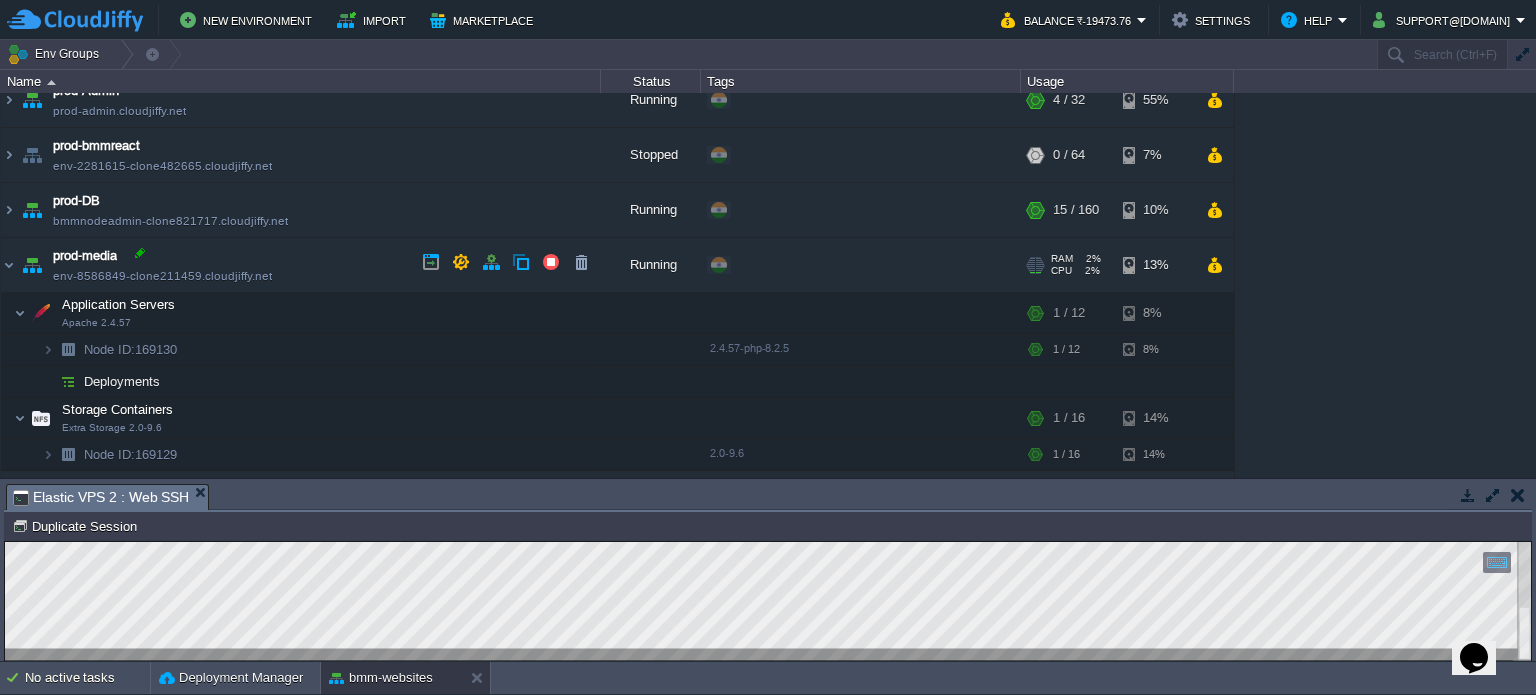 scroll, scrollTop: 800, scrollLeft: 0, axis: vertical 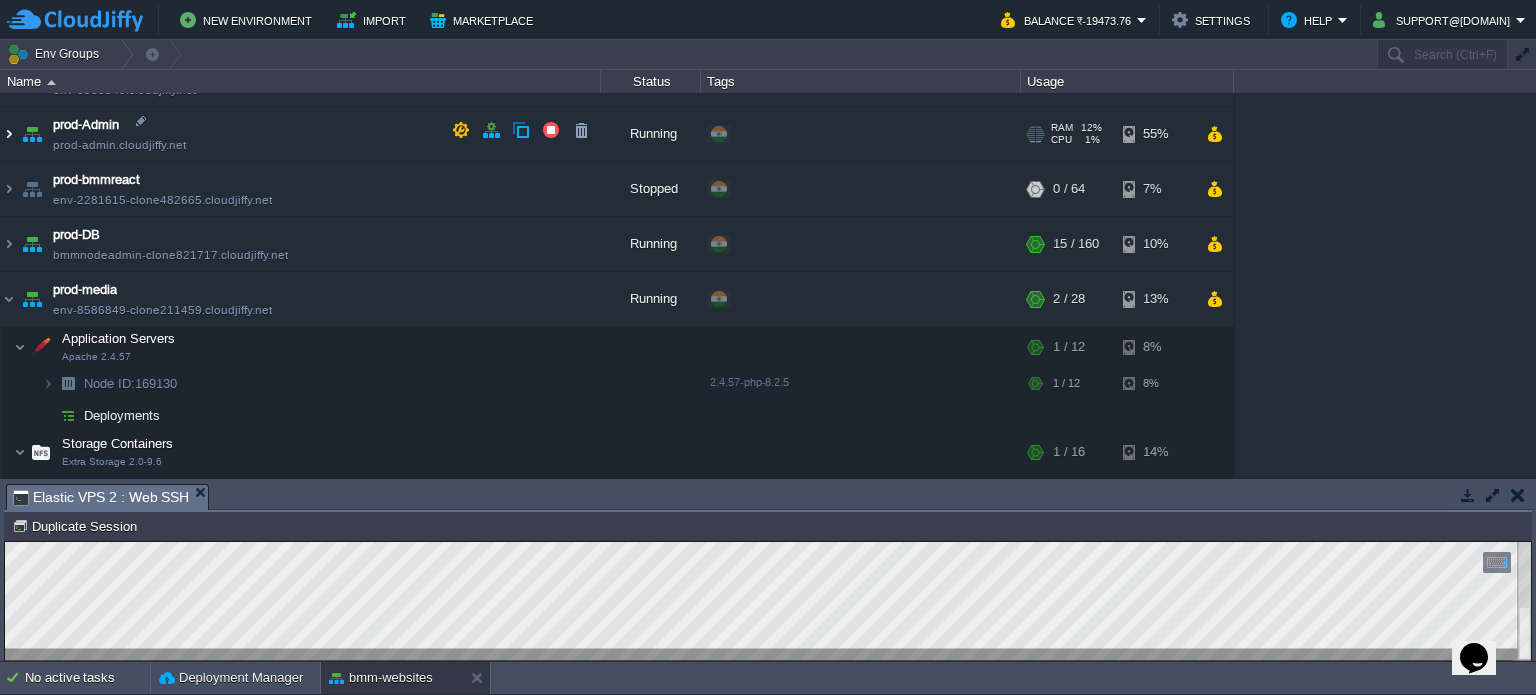 click at bounding box center (9, 134) 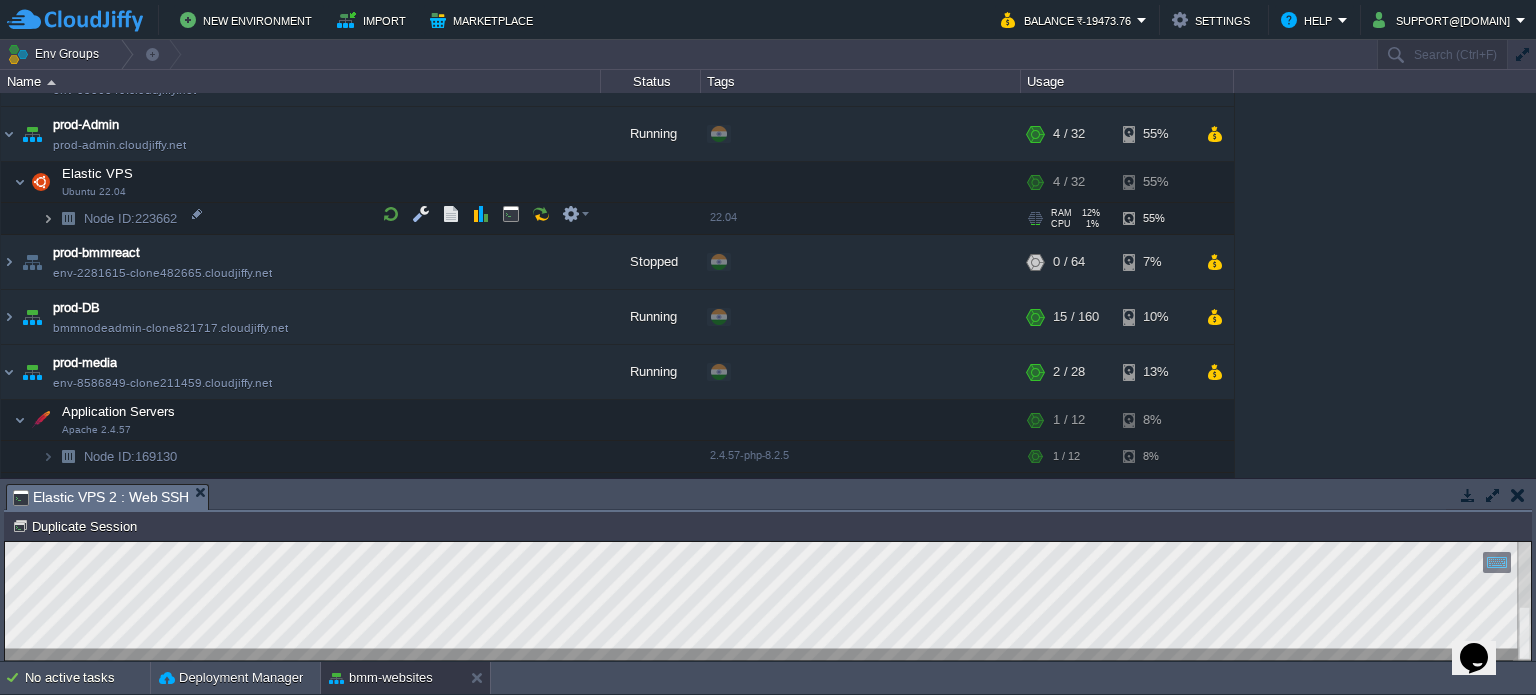 click at bounding box center (48, 218) 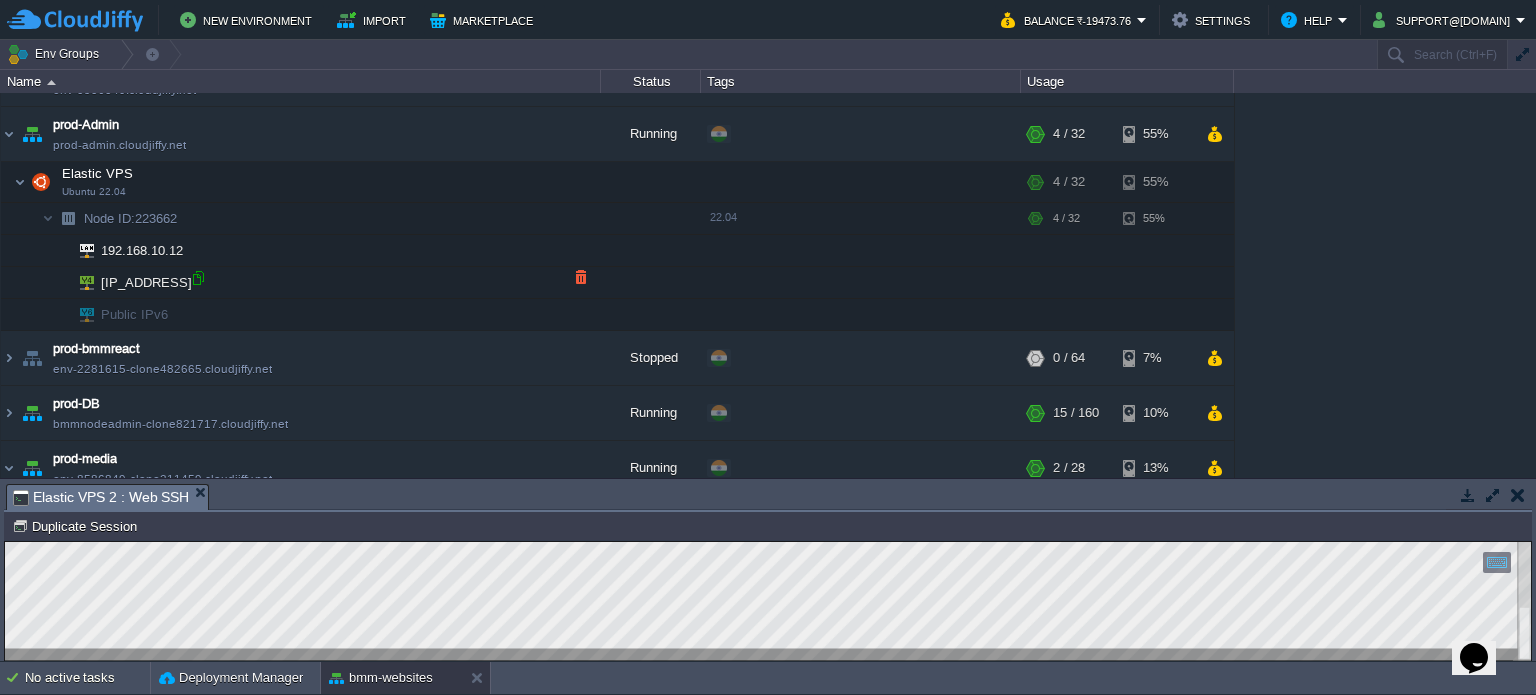 click at bounding box center [198, 278] 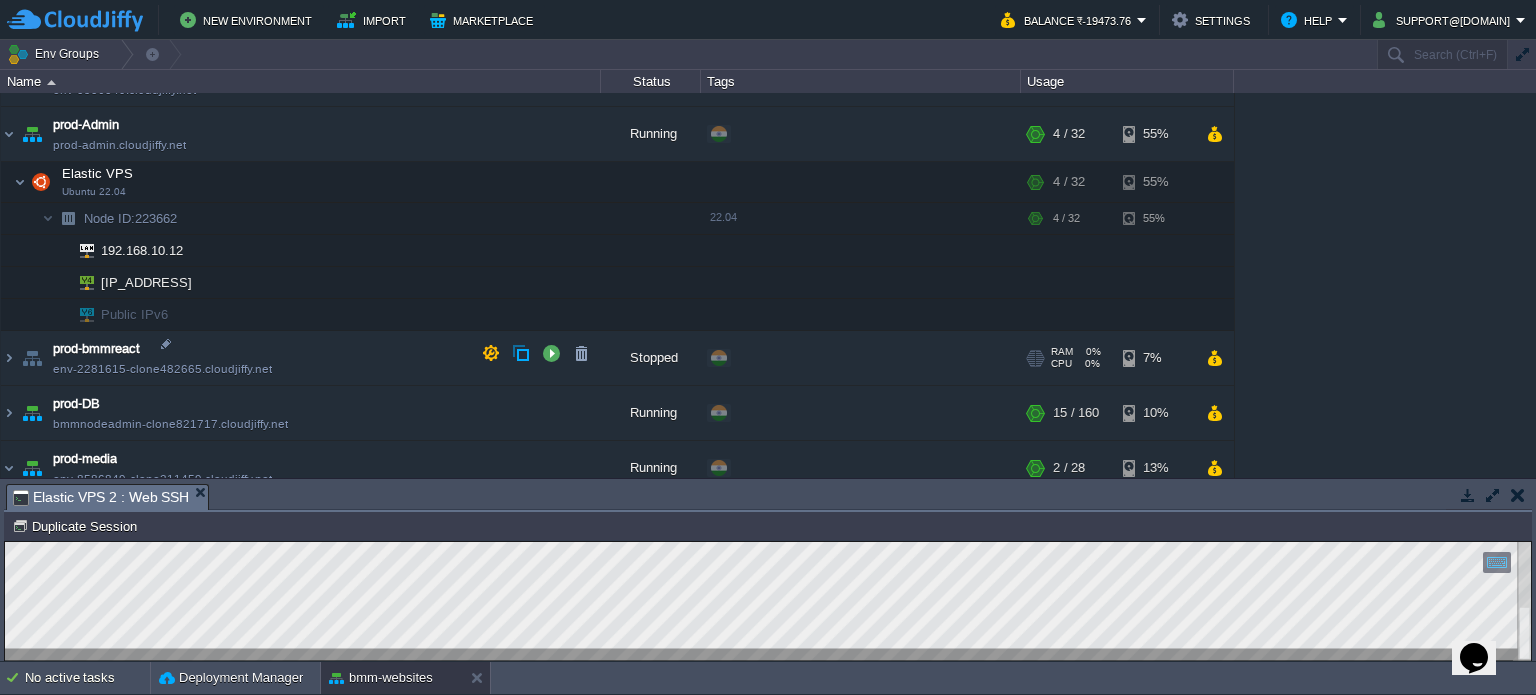 scroll, scrollTop: 700, scrollLeft: 0, axis: vertical 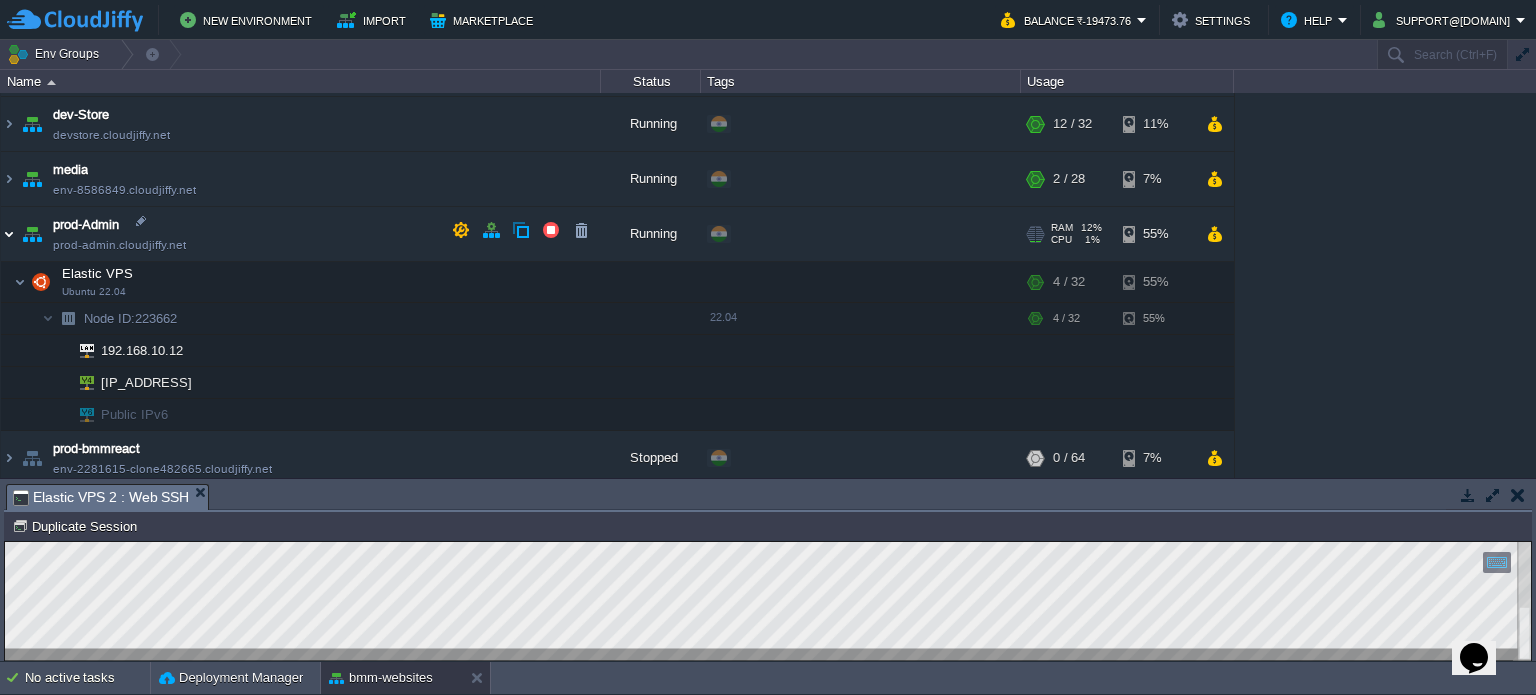 click at bounding box center [9, 234] 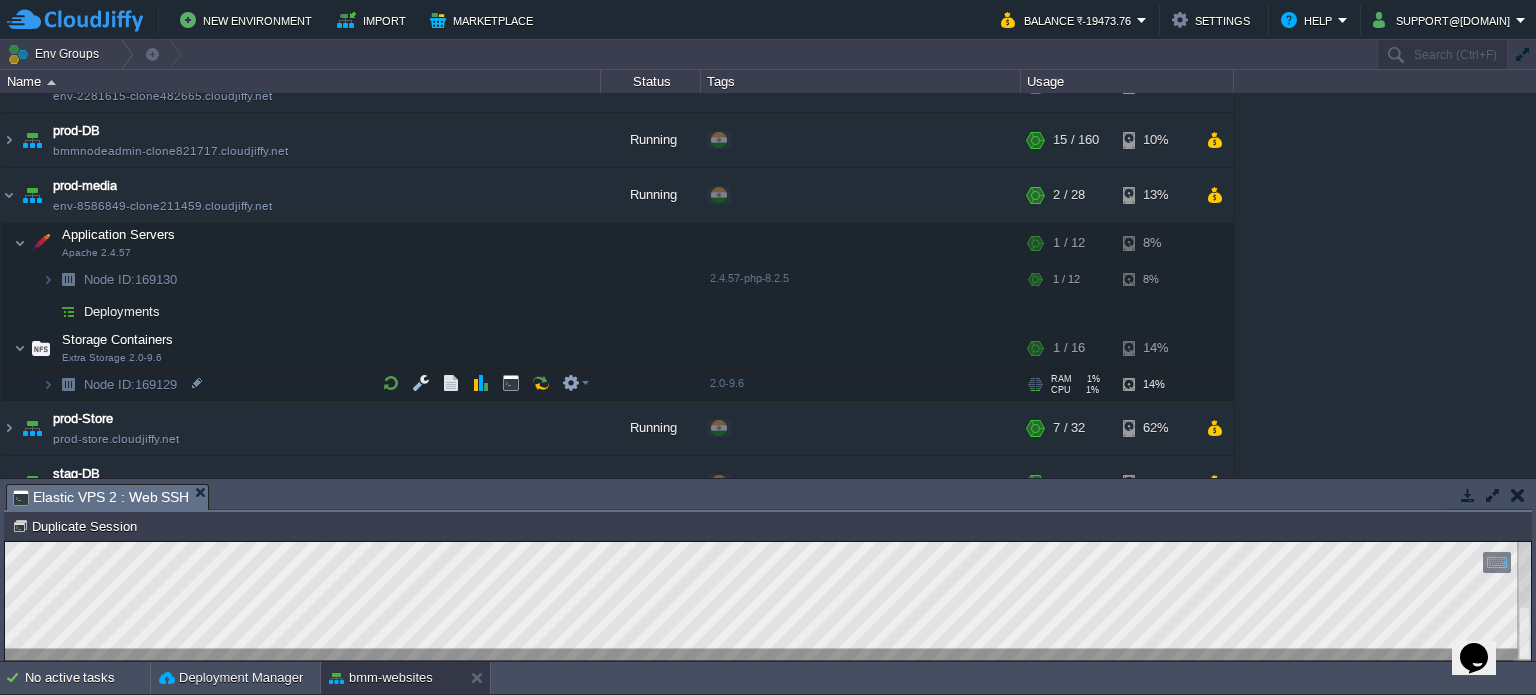 scroll, scrollTop: 1000, scrollLeft: 0, axis: vertical 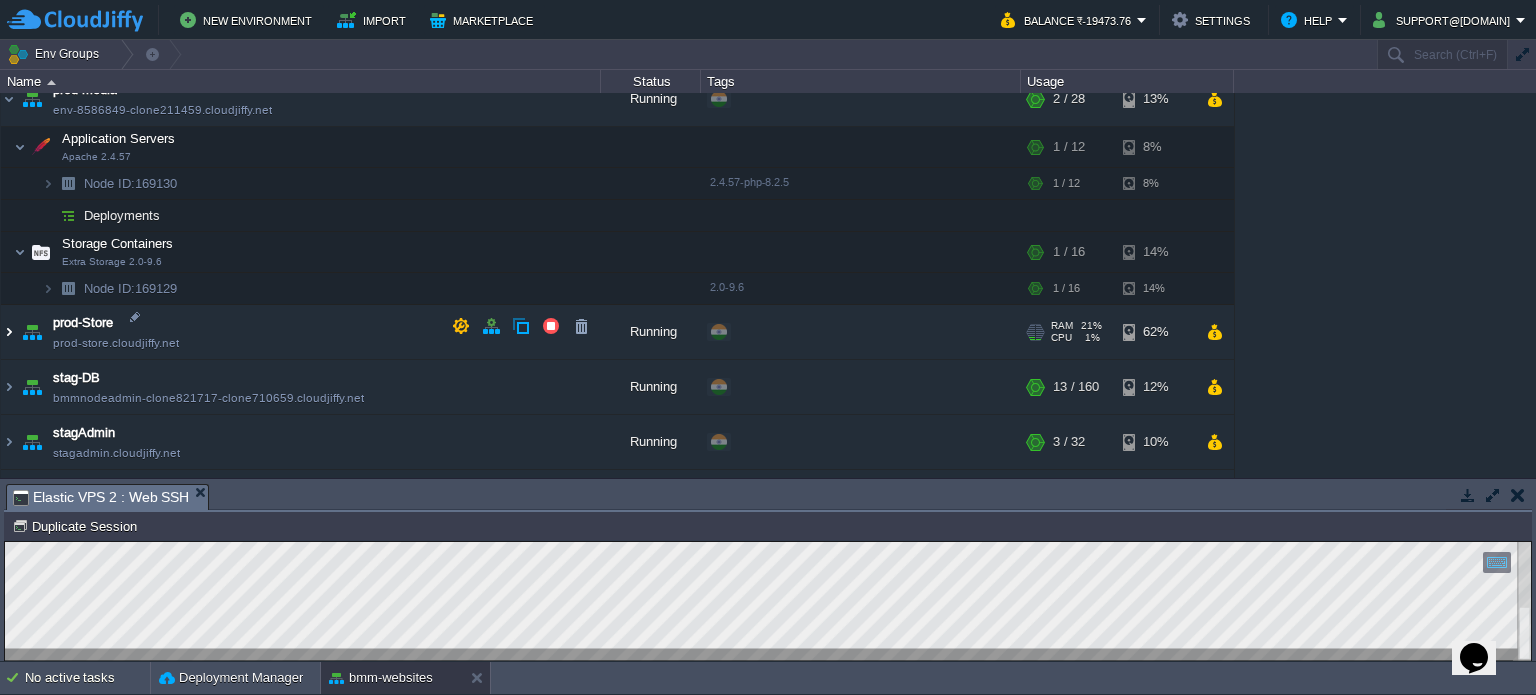 click at bounding box center (9, 332) 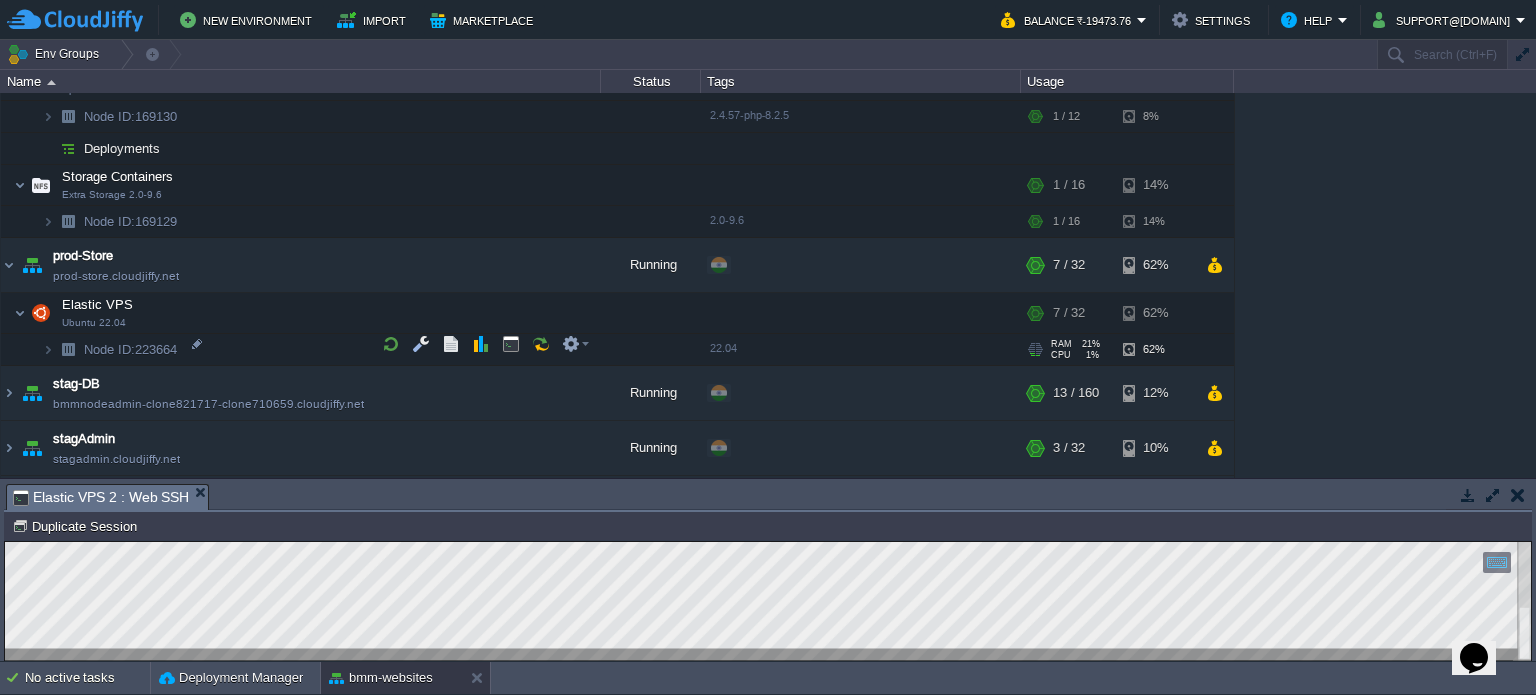 scroll, scrollTop: 1100, scrollLeft: 0, axis: vertical 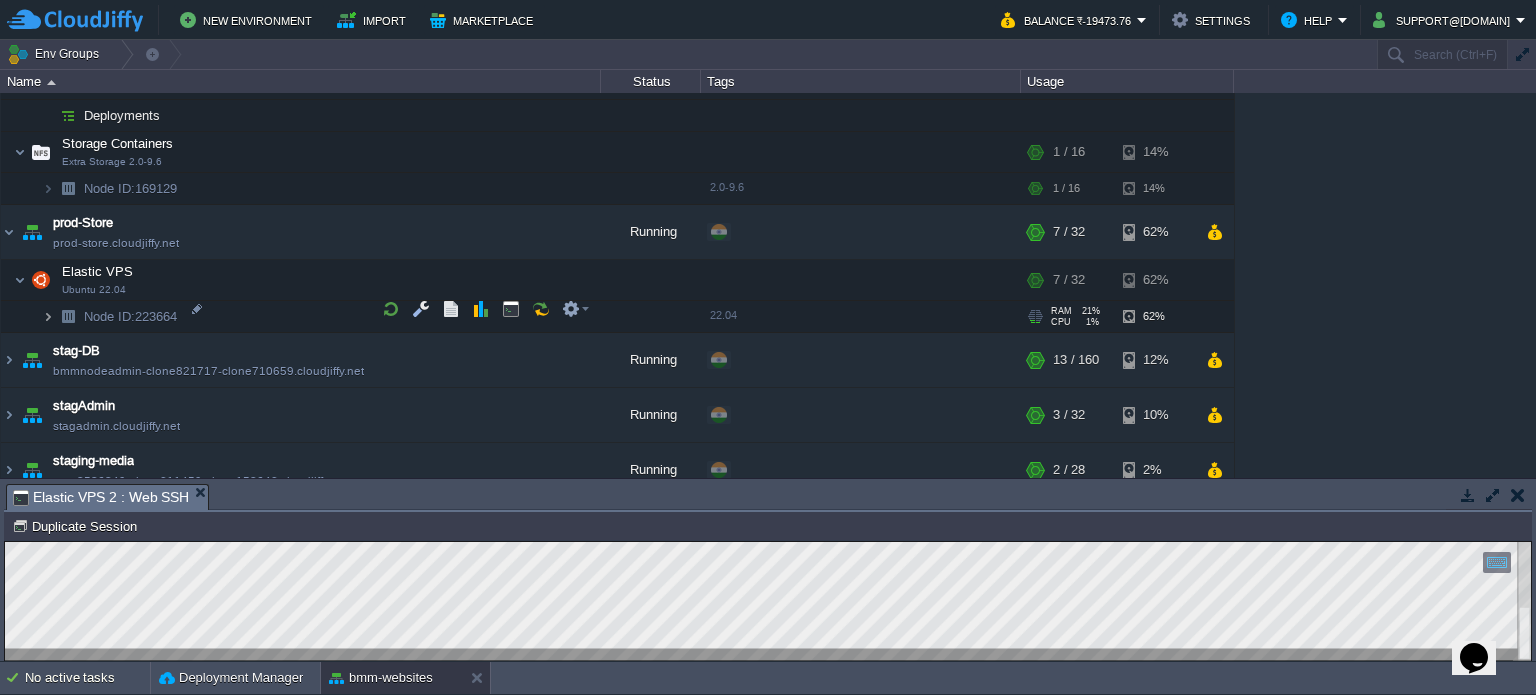 click at bounding box center (48, 316) 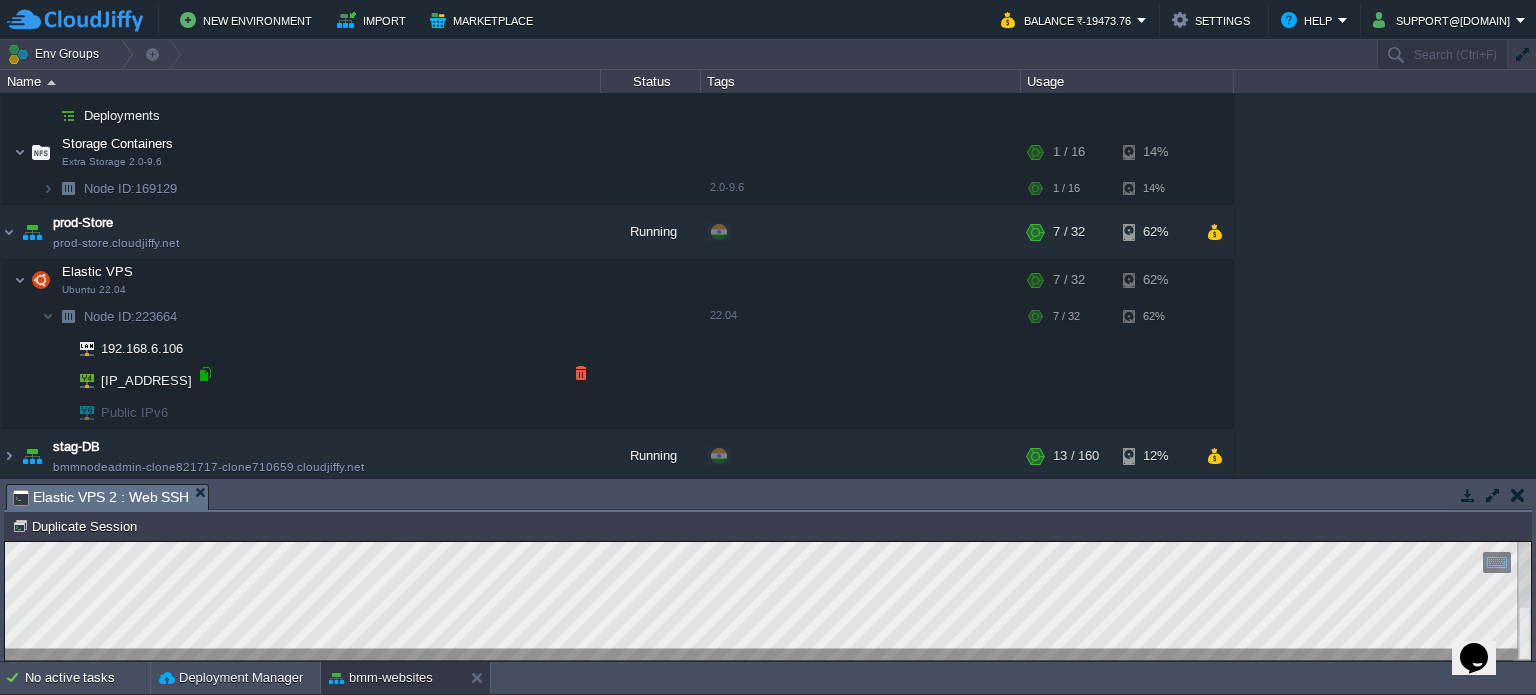 click at bounding box center (205, 374) 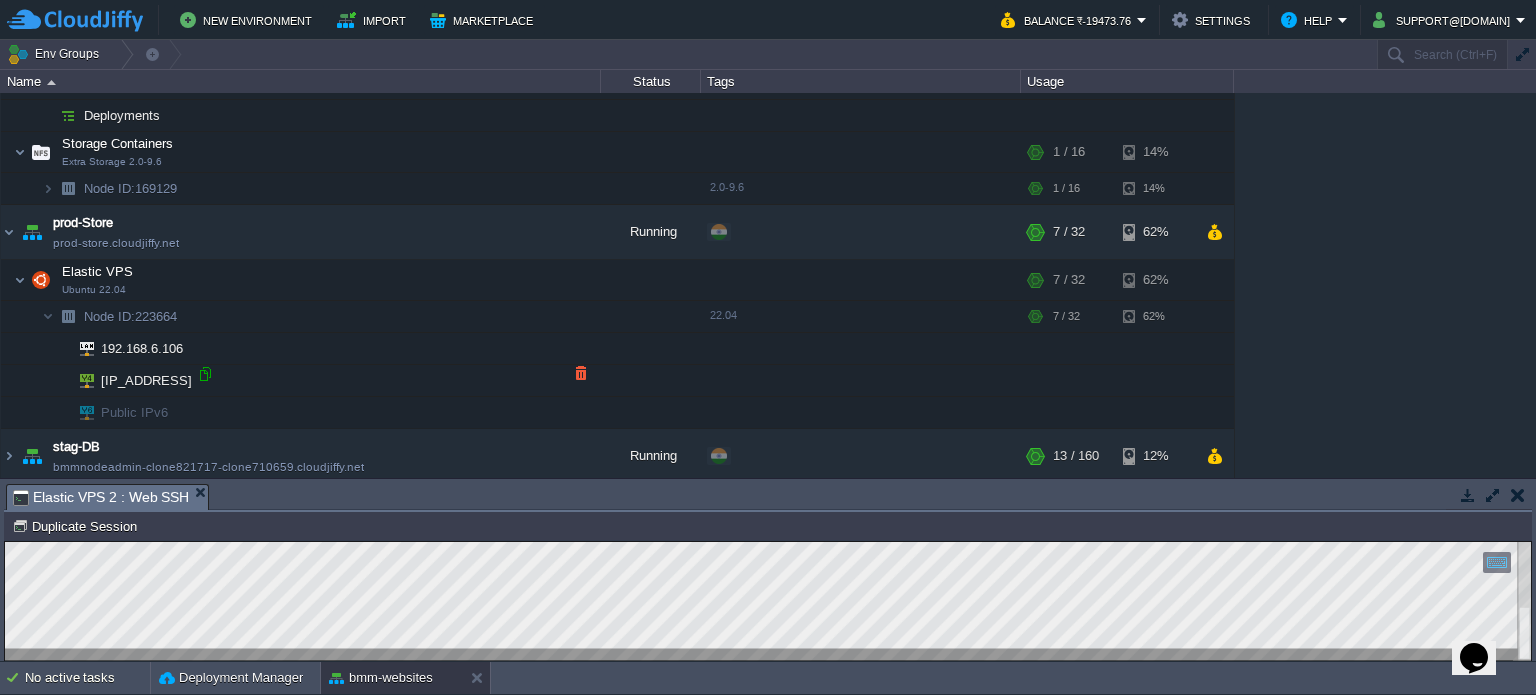 click at bounding box center [205, 374] 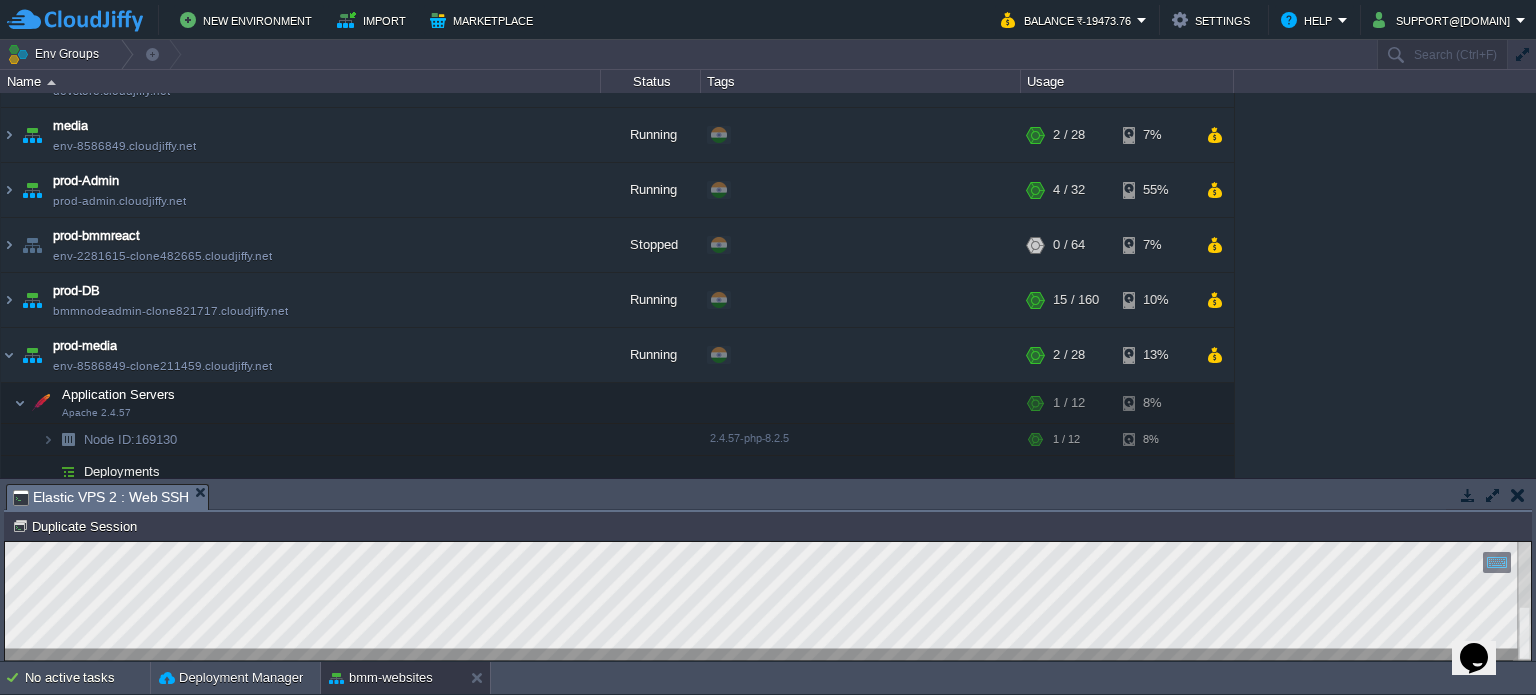 scroll, scrollTop: 700, scrollLeft: 0, axis: vertical 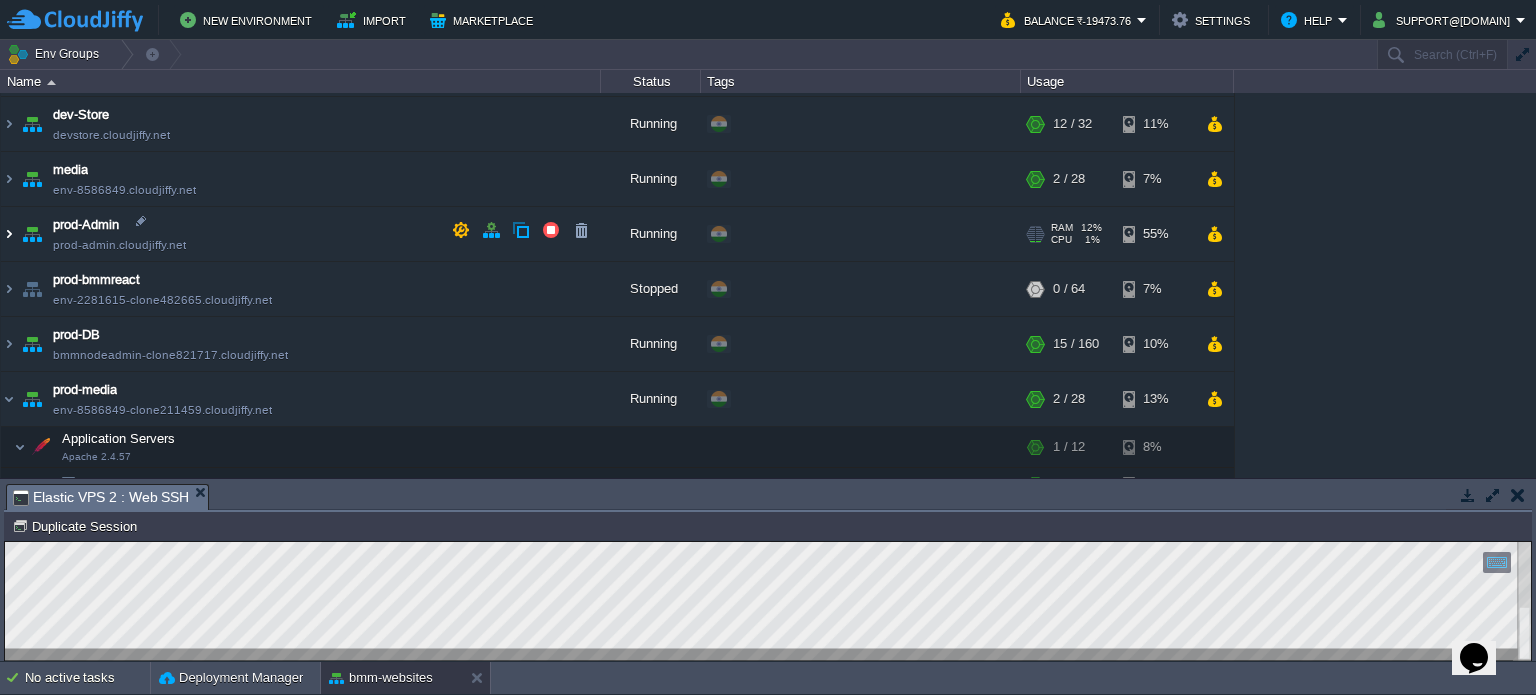 drag, startPoint x: 13, startPoint y: 228, endPoint x: 24, endPoint y: 255, distance: 29.15476 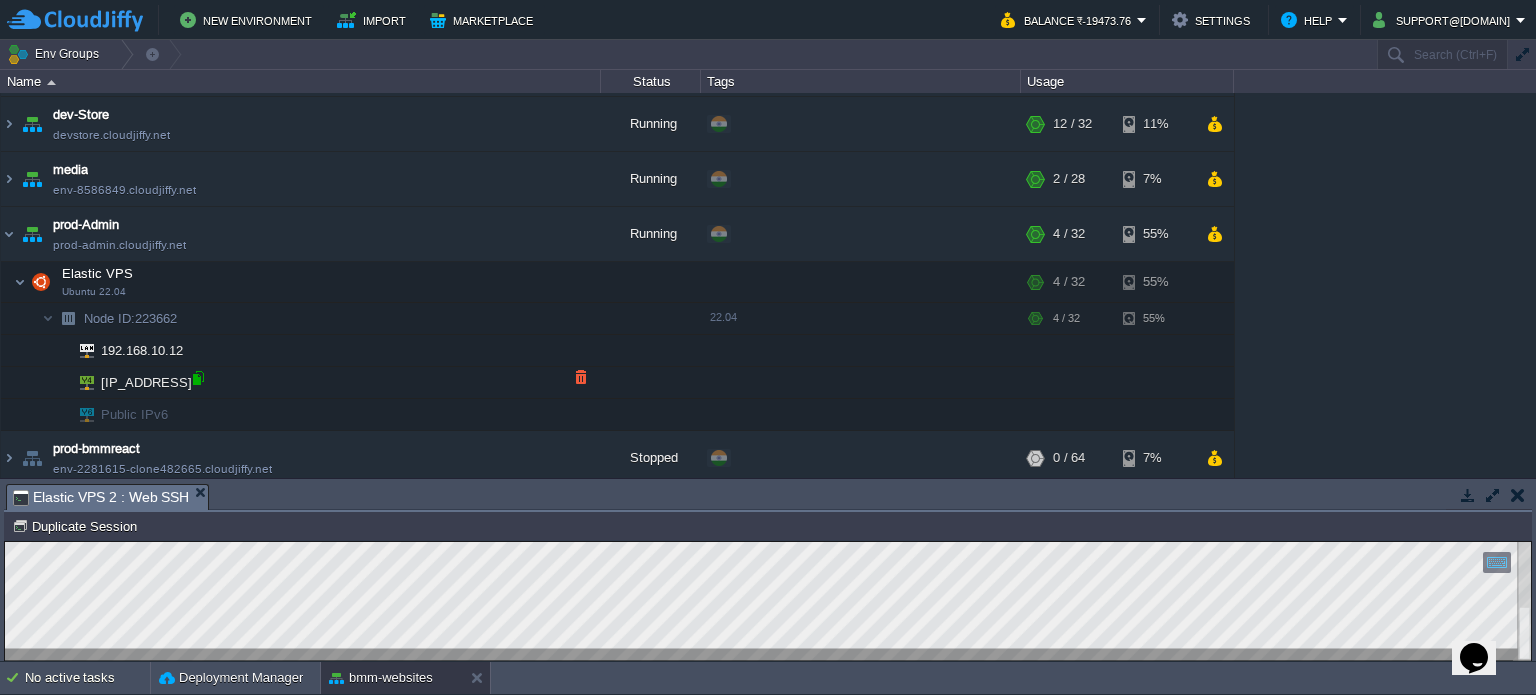 click at bounding box center (198, 378) 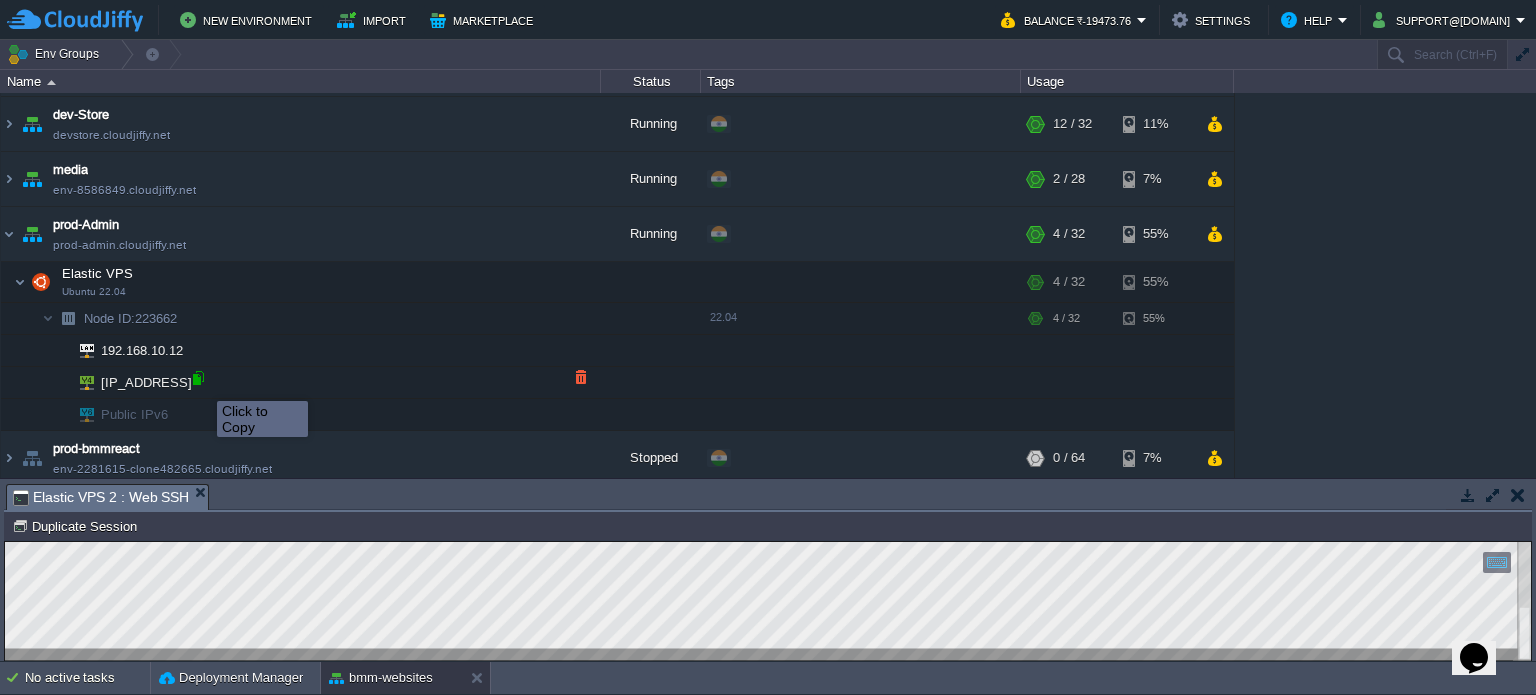 drag, startPoint x: 202, startPoint y: 383, endPoint x: 157, endPoint y: 363, distance: 49.24429 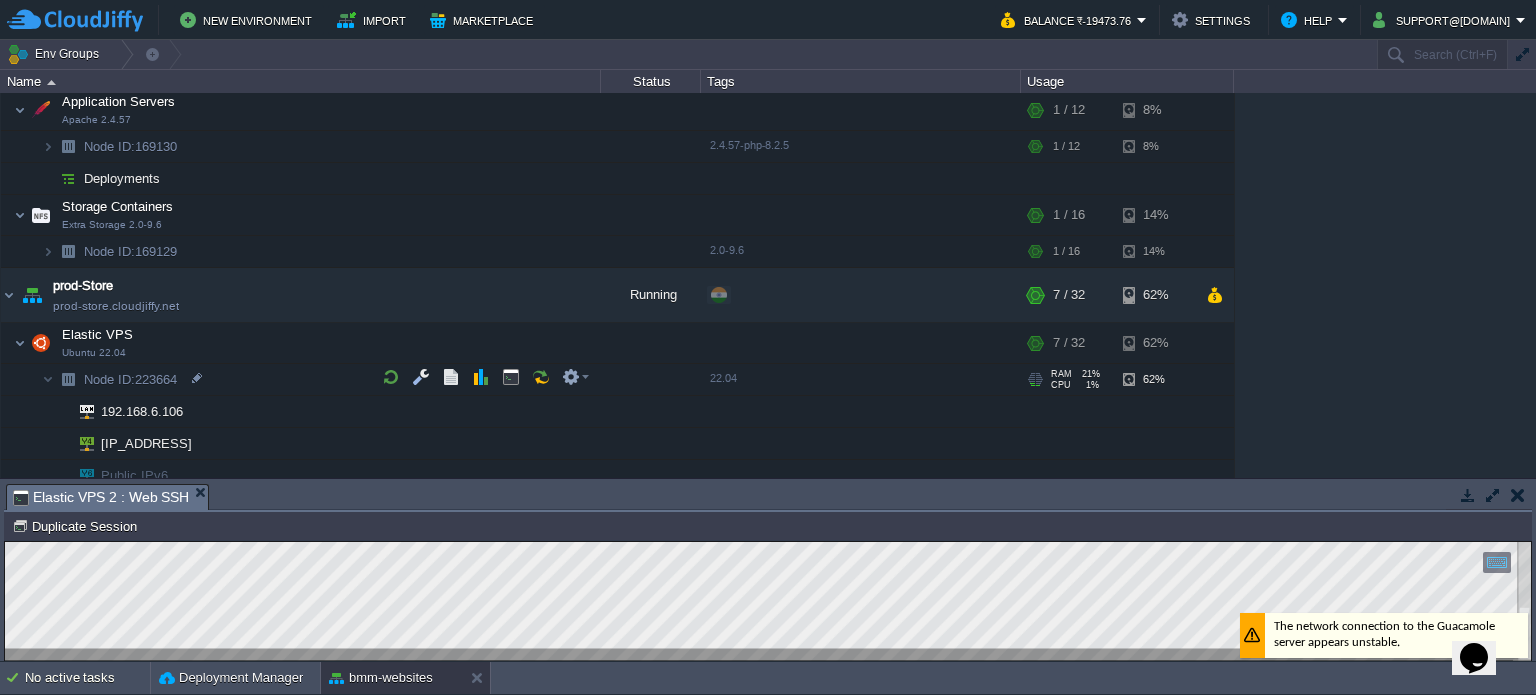scroll, scrollTop: 1300, scrollLeft: 0, axis: vertical 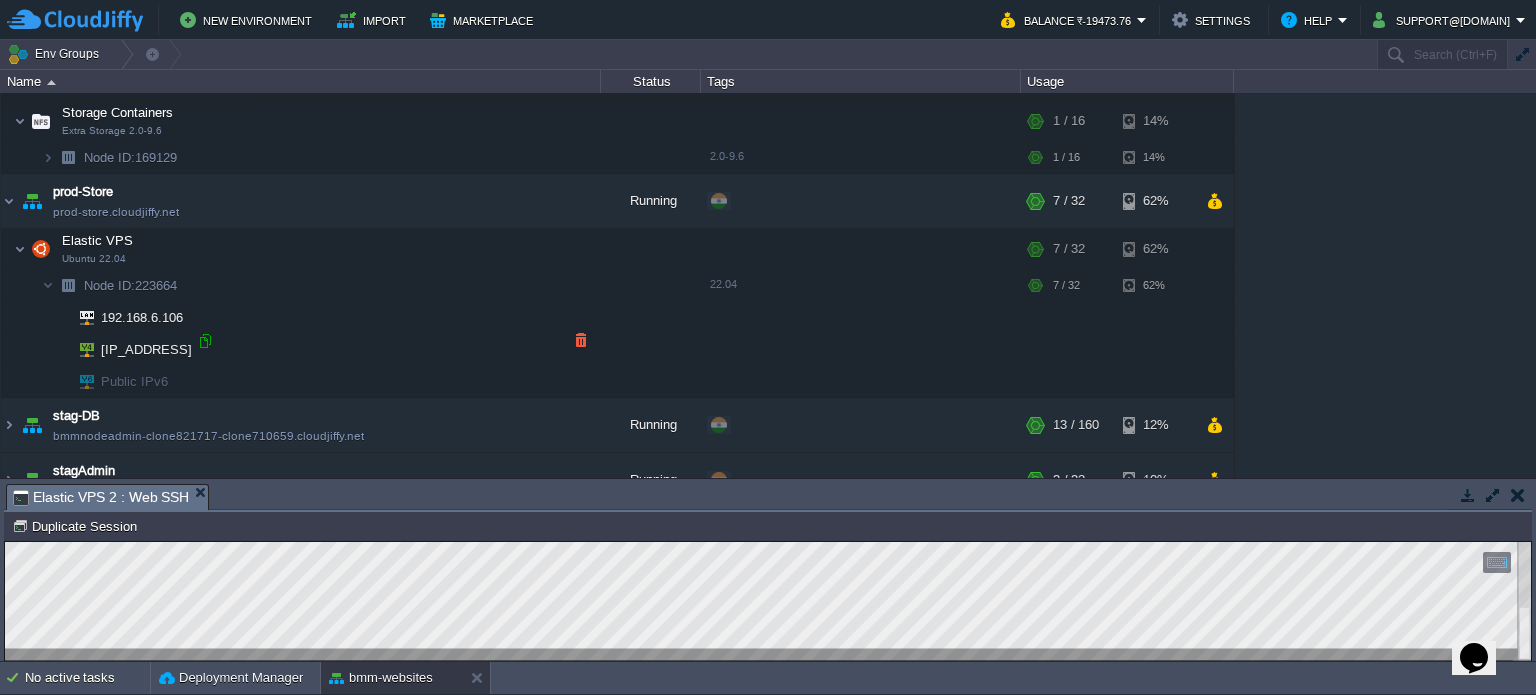 click at bounding box center [205, 341] 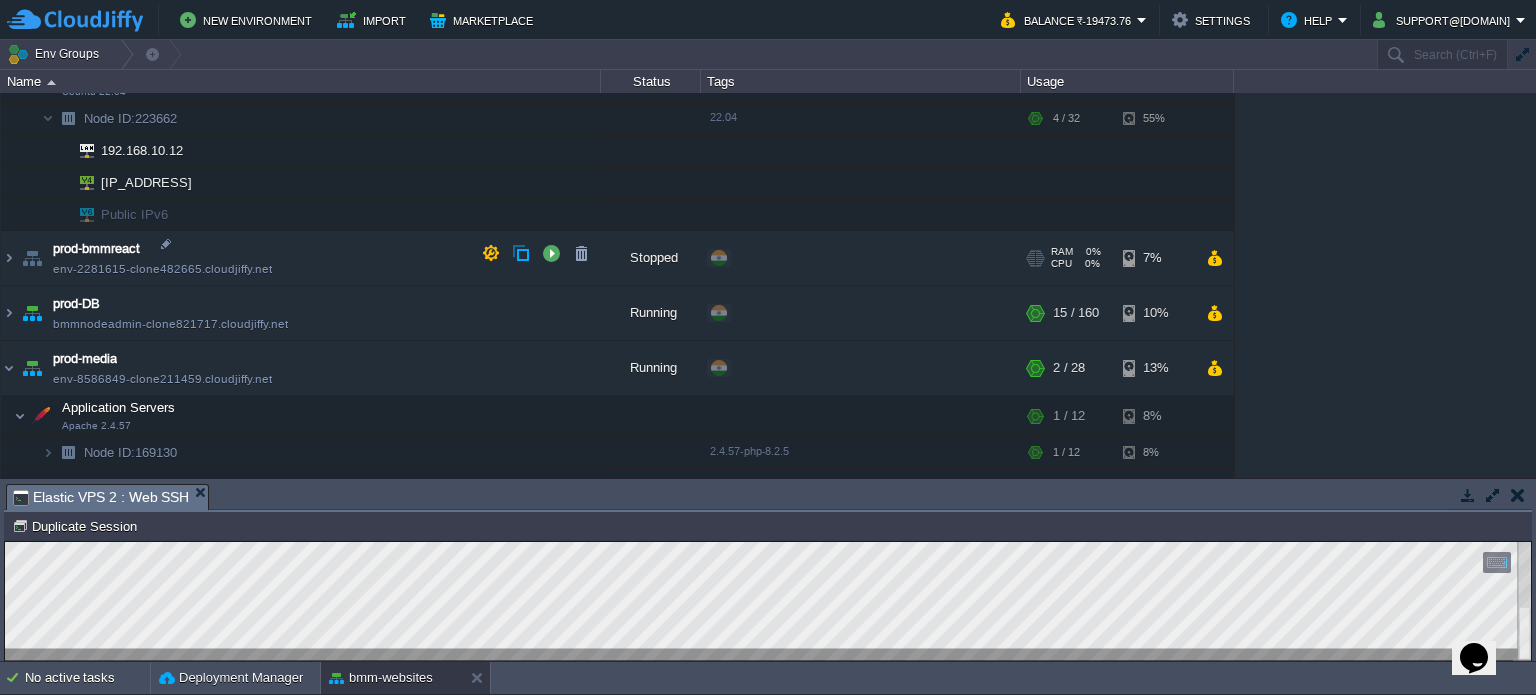 scroll, scrollTop: 800, scrollLeft: 0, axis: vertical 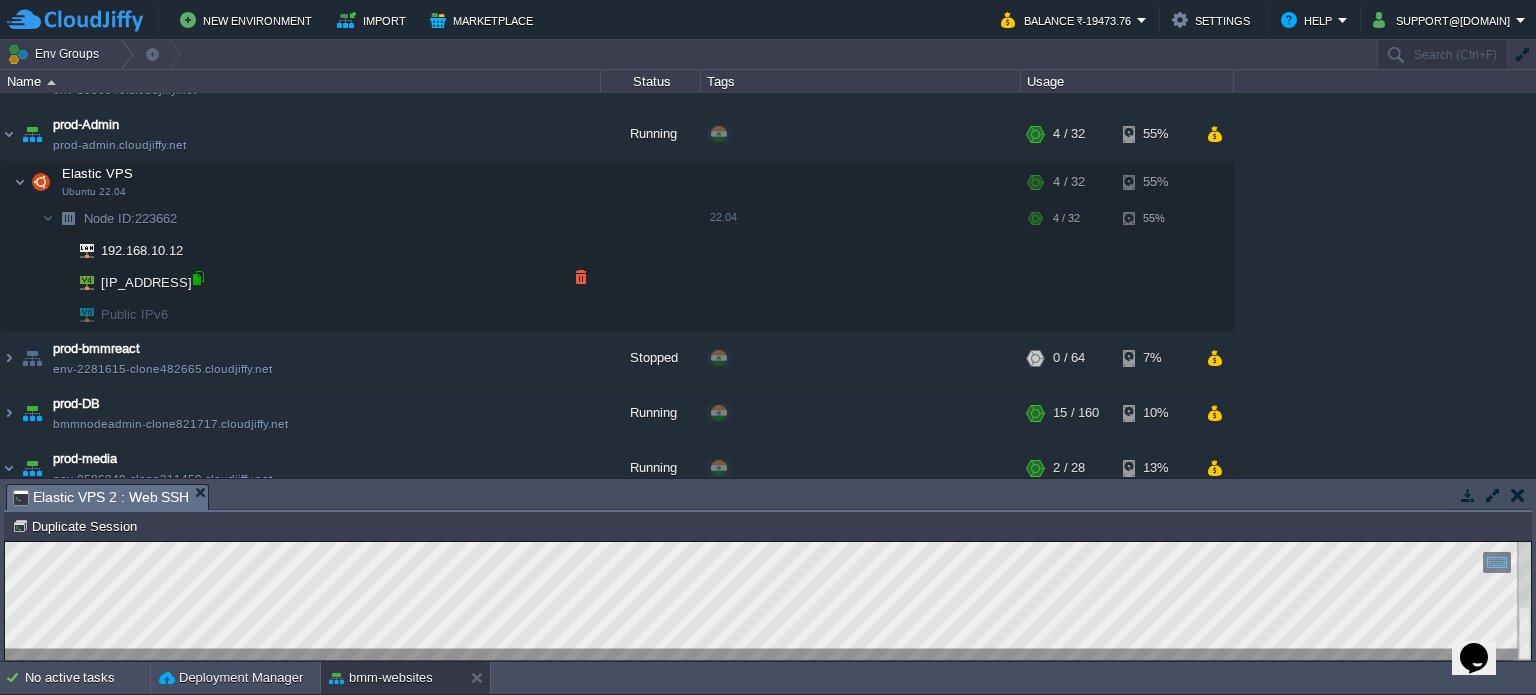 click at bounding box center (198, 278) 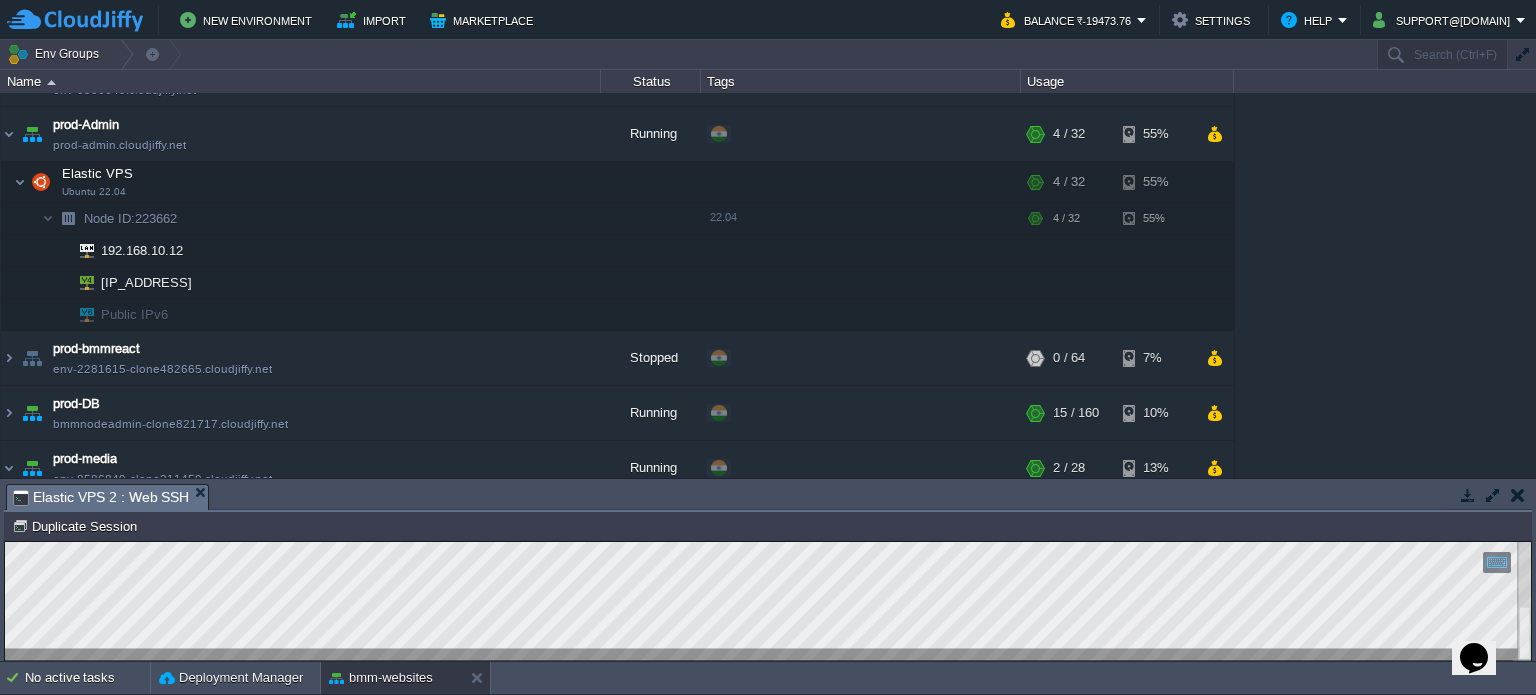 click at bounding box center (1518, 495) 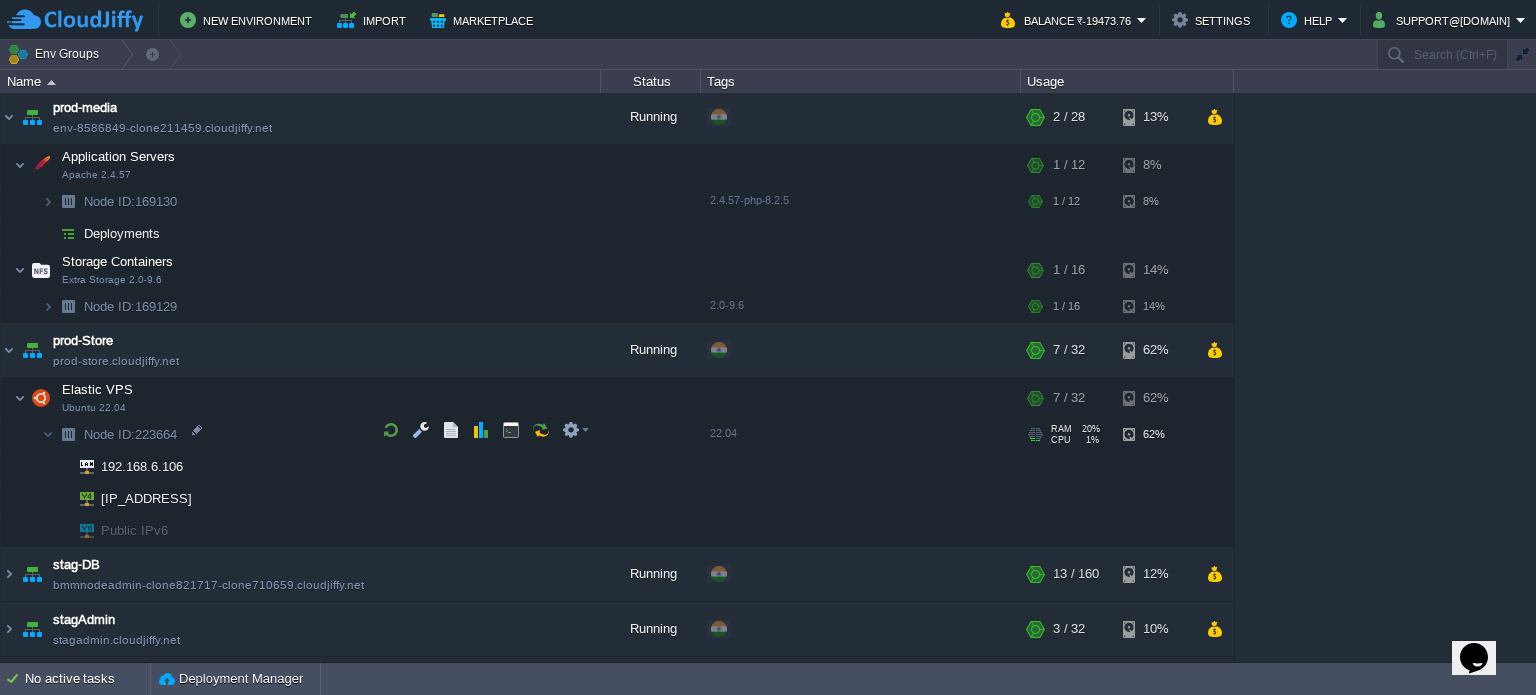 scroll, scrollTop: 1246, scrollLeft: 0, axis: vertical 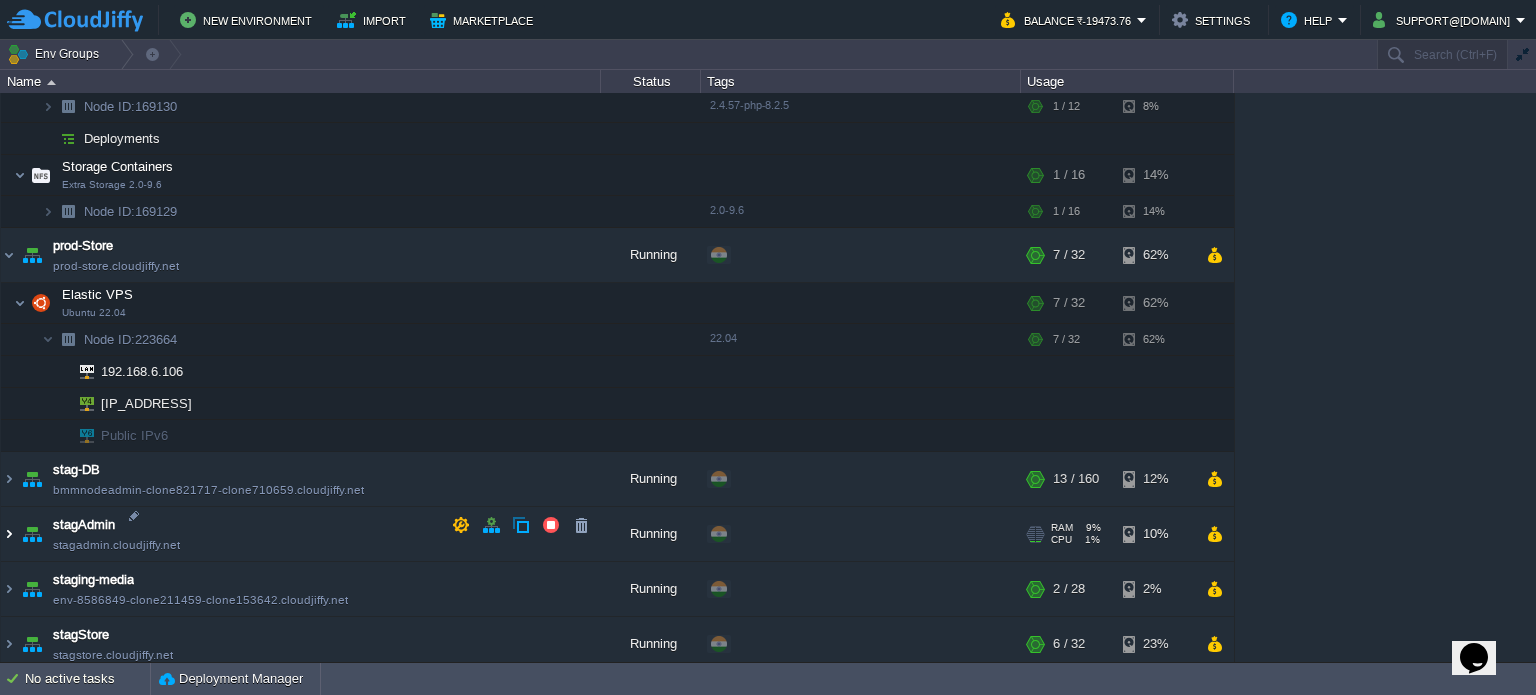 click at bounding box center [9, 534] 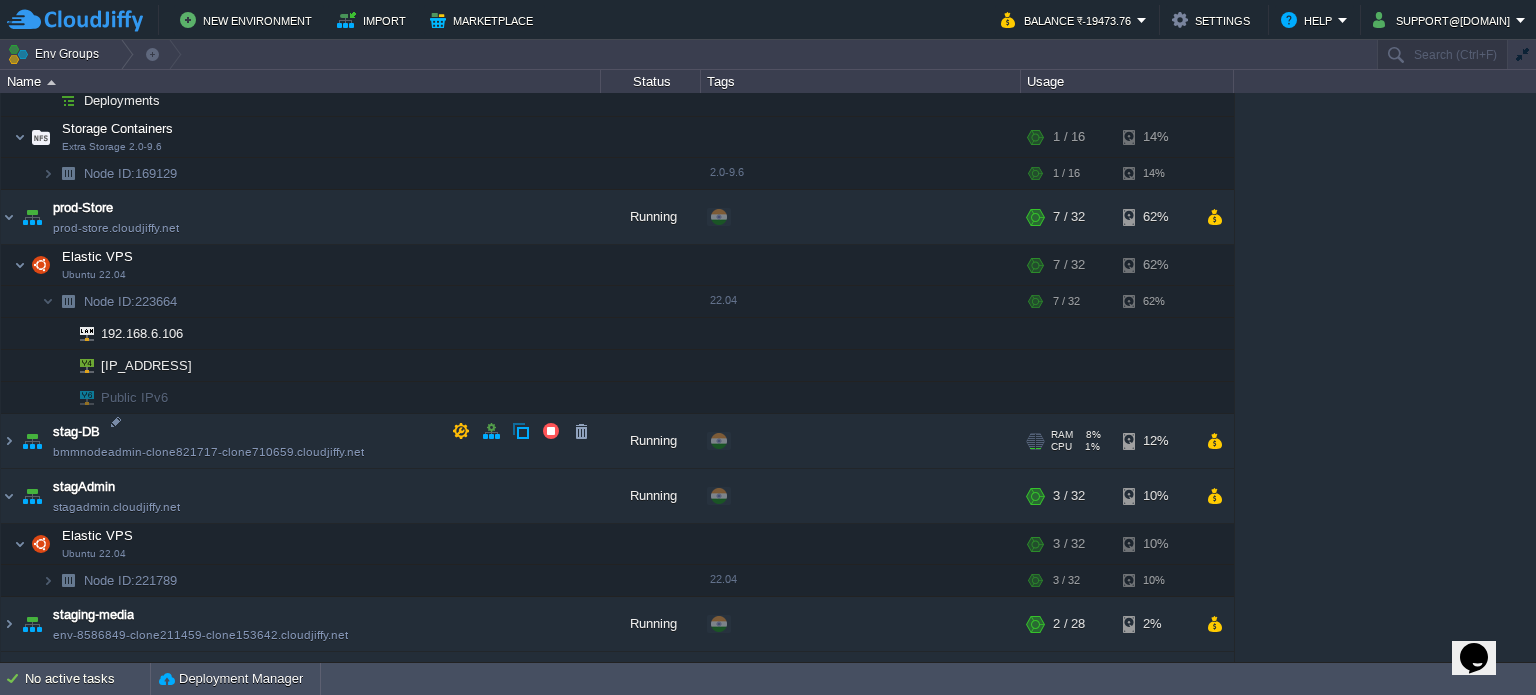 scroll, scrollTop: 1318, scrollLeft: 0, axis: vertical 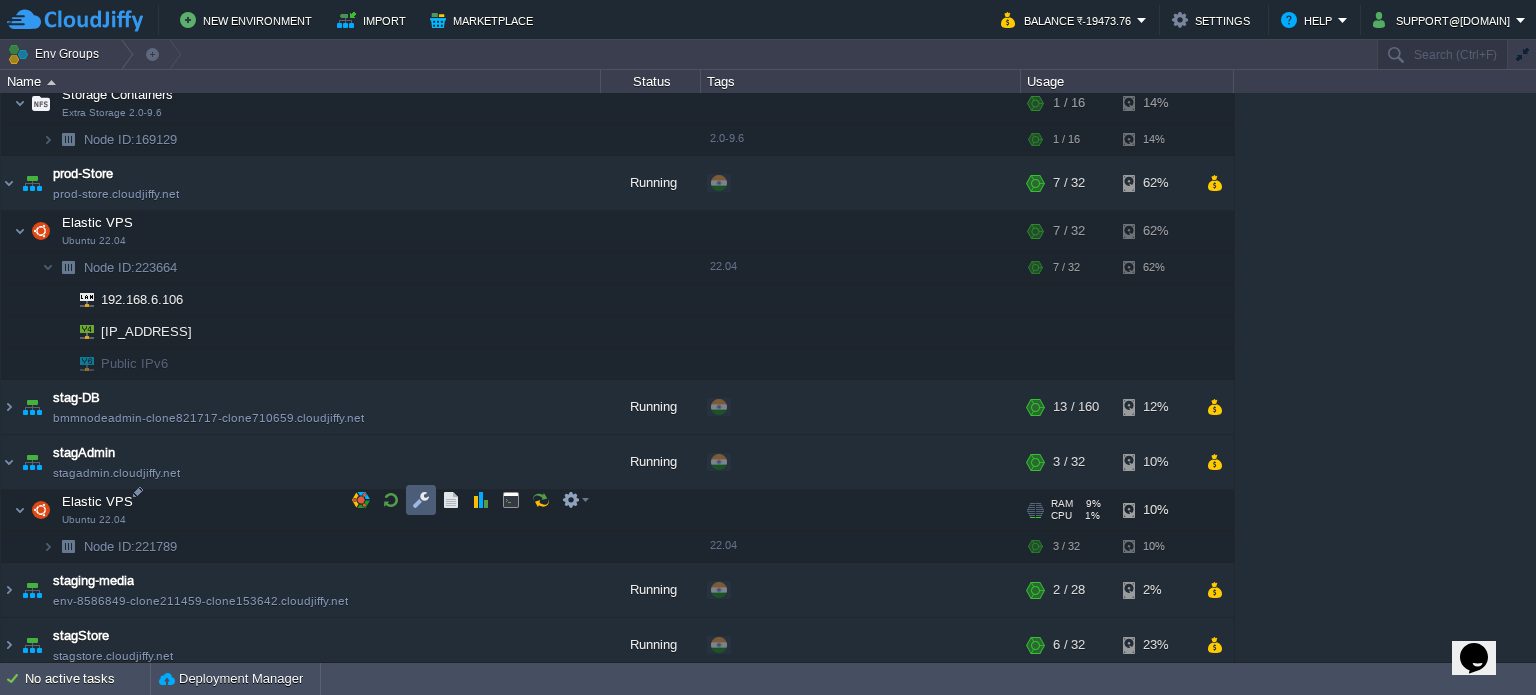 click at bounding box center [421, 500] 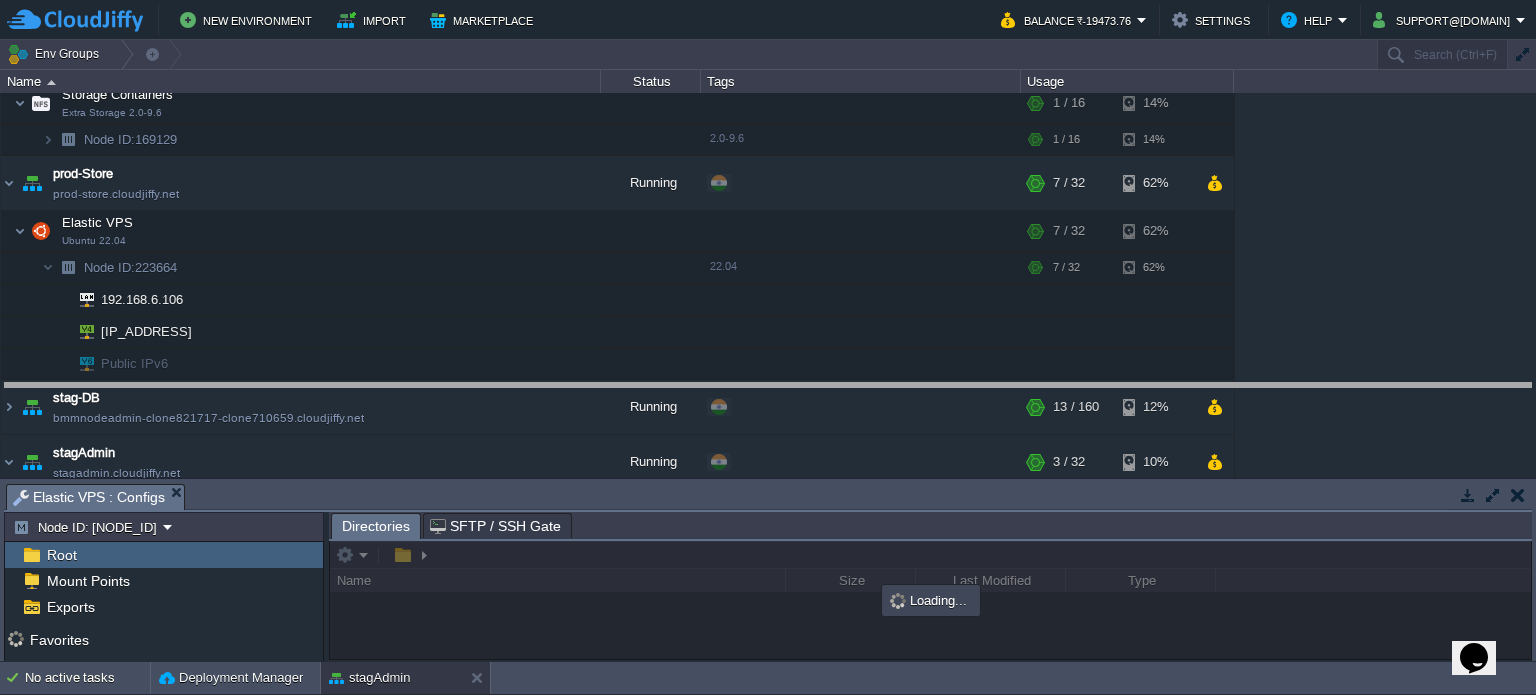 drag, startPoint x: 824, startPoint y: 508, endPoint x: 867, endPoint y: 283, distance: 229.07204 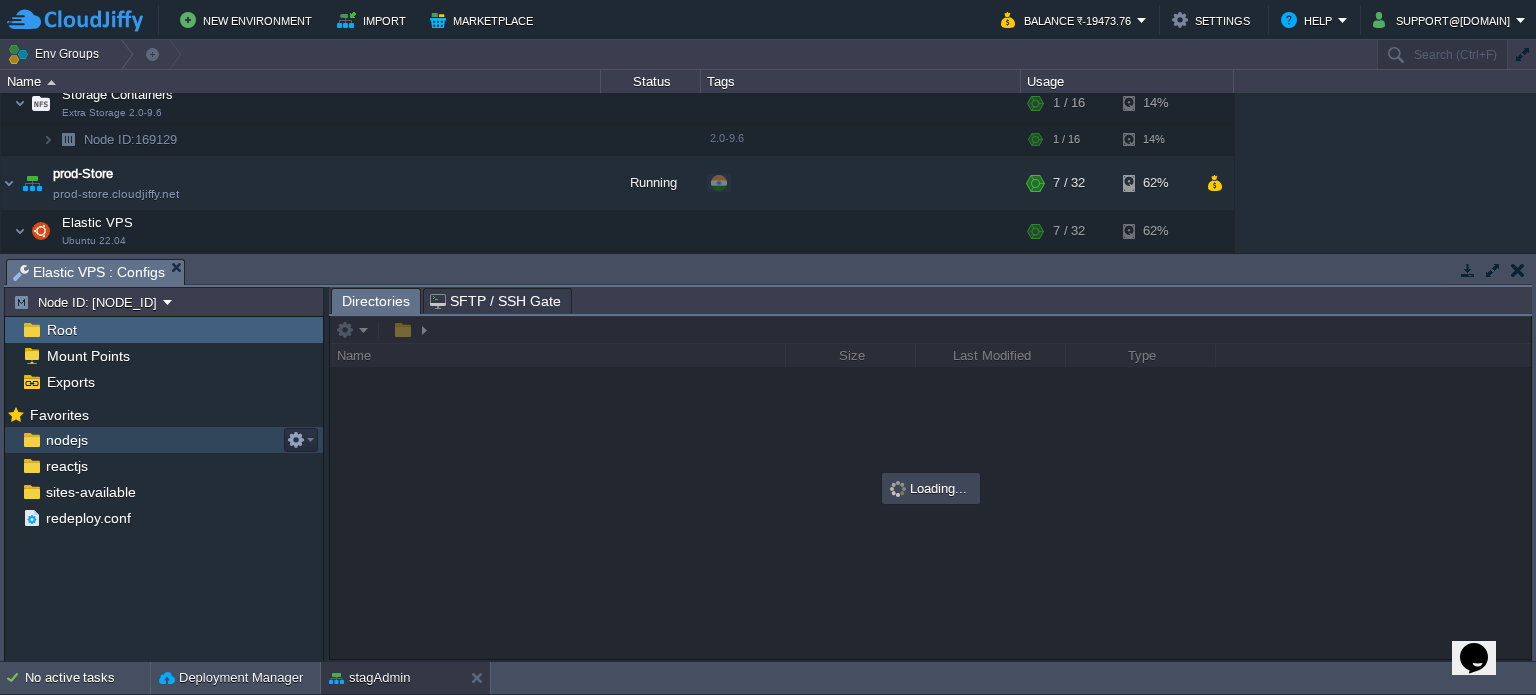click on "nodejs" at bounding box center [66, 440] 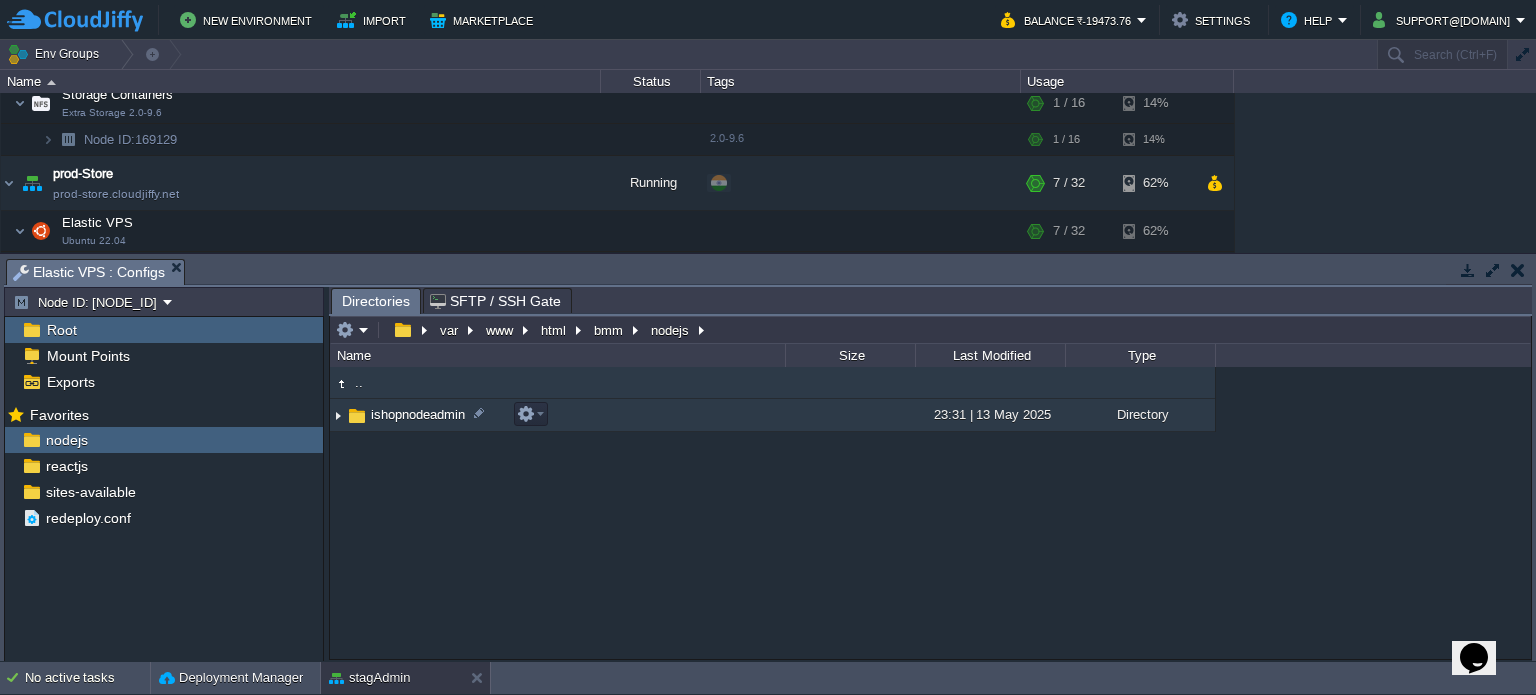 click on "ishopnodeadmin" at bounding box center [418, 414] 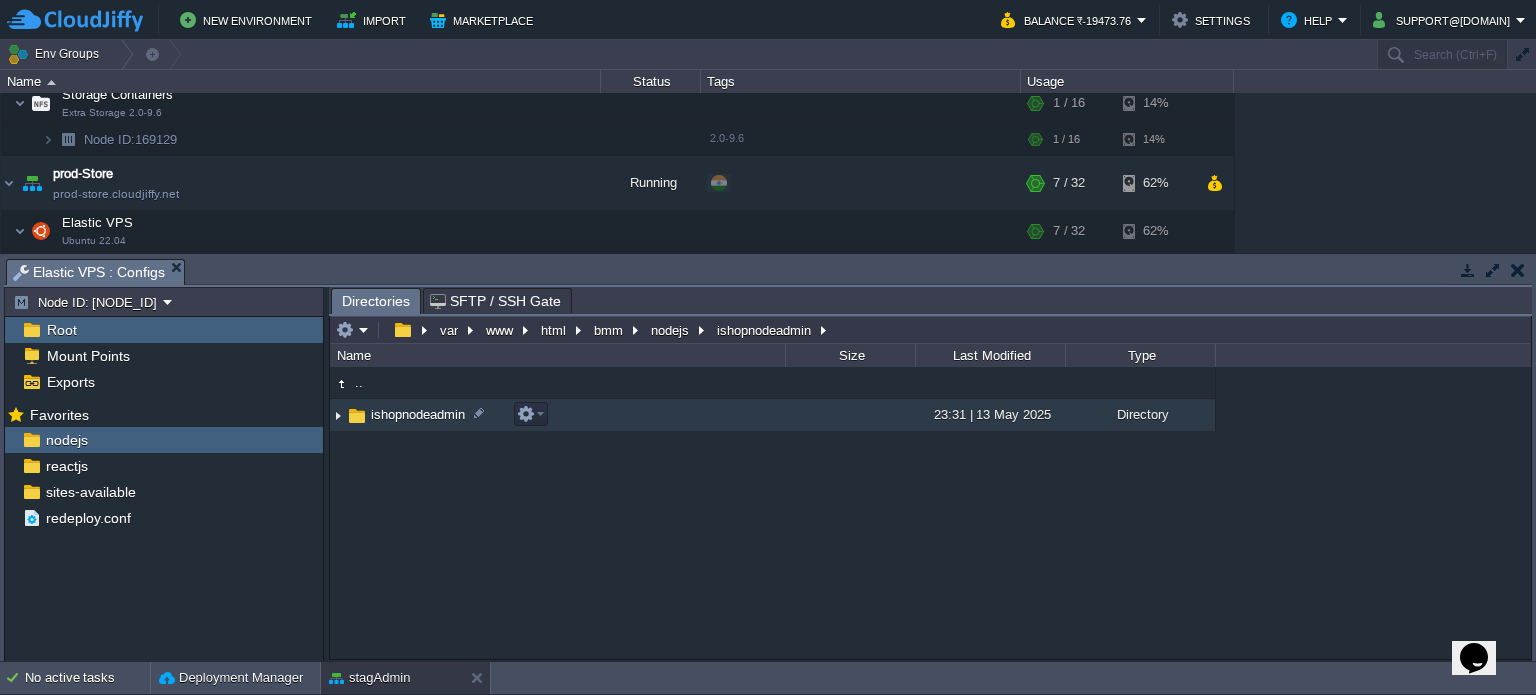click on "ishopnodeadmin" at bounding box center (418, 414) 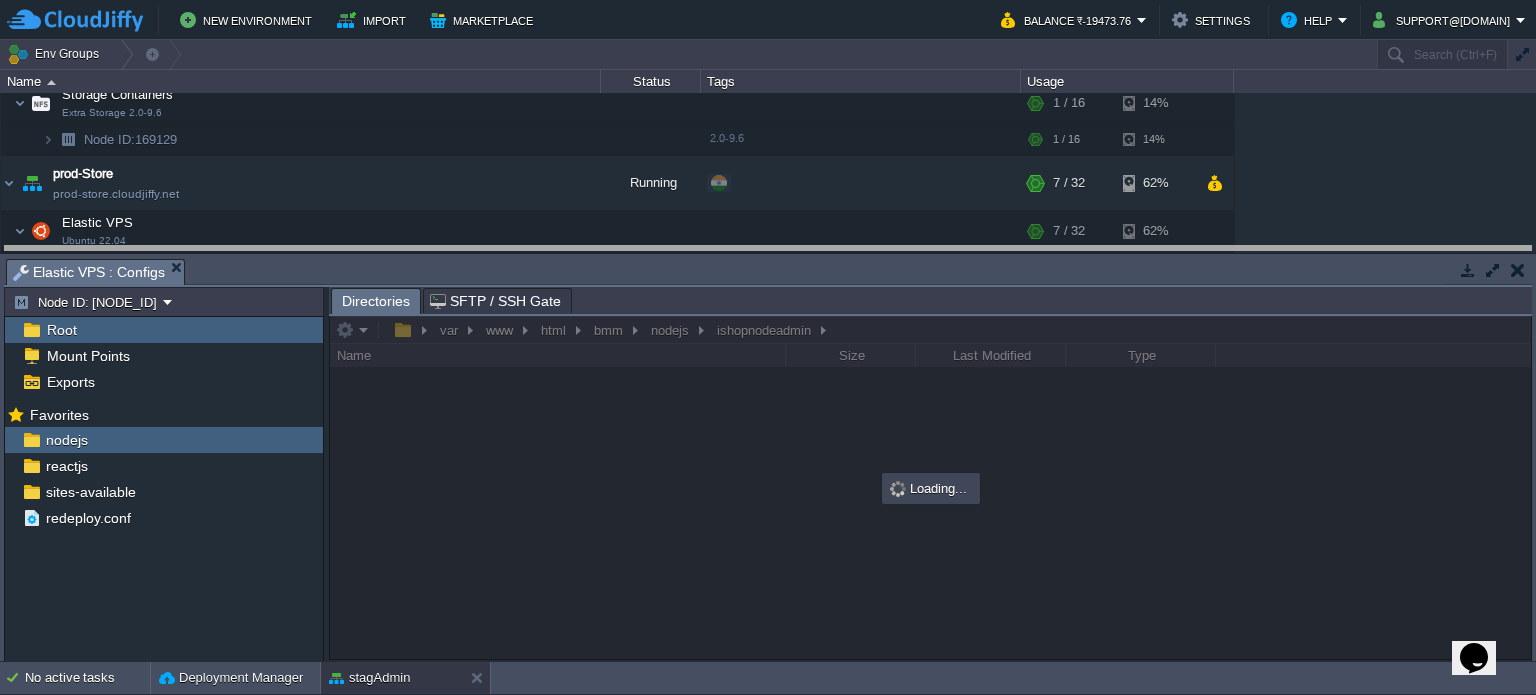 drag, startPoint x: 902, startPoint y: 281, endPoint x: 909, endPoint y: 234, distance: 47.518417 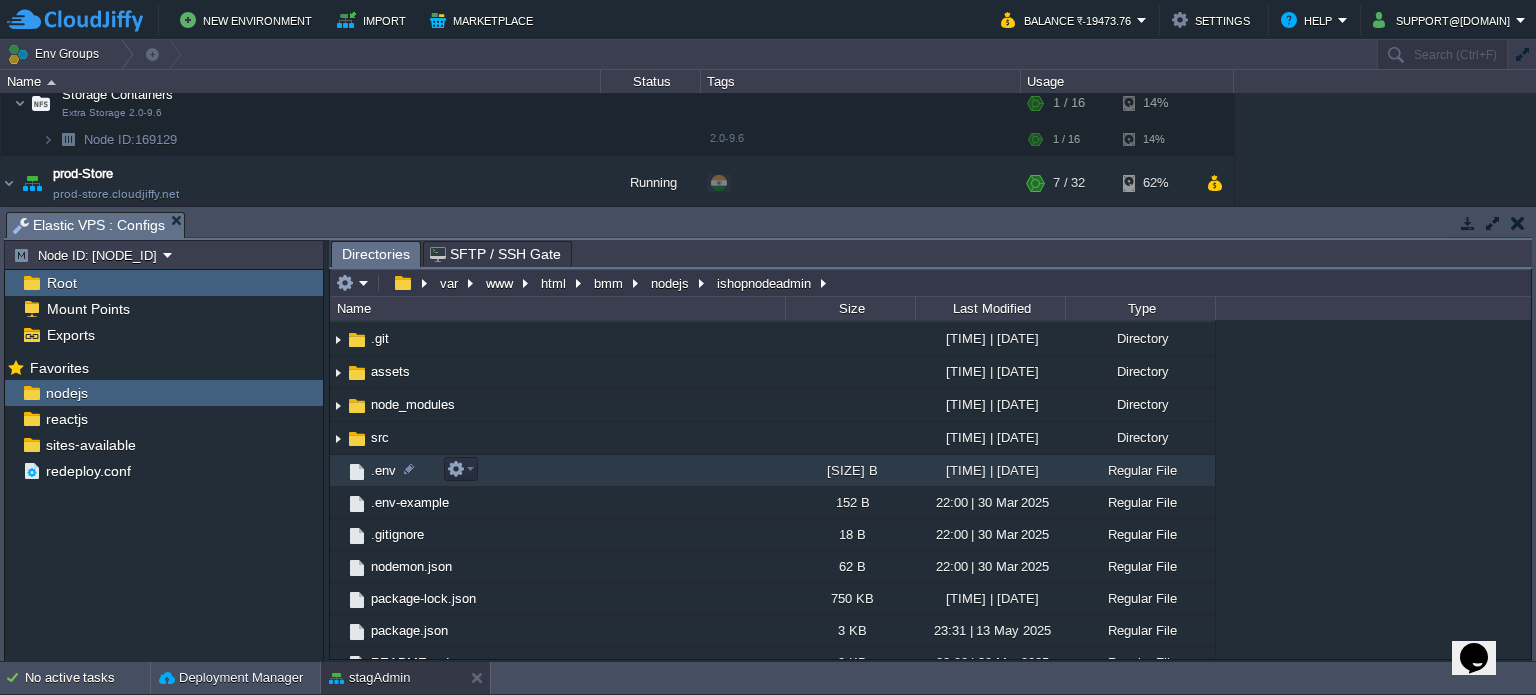 scroll, scrollTop: 46, scrollLeft: 0, axis: vertical 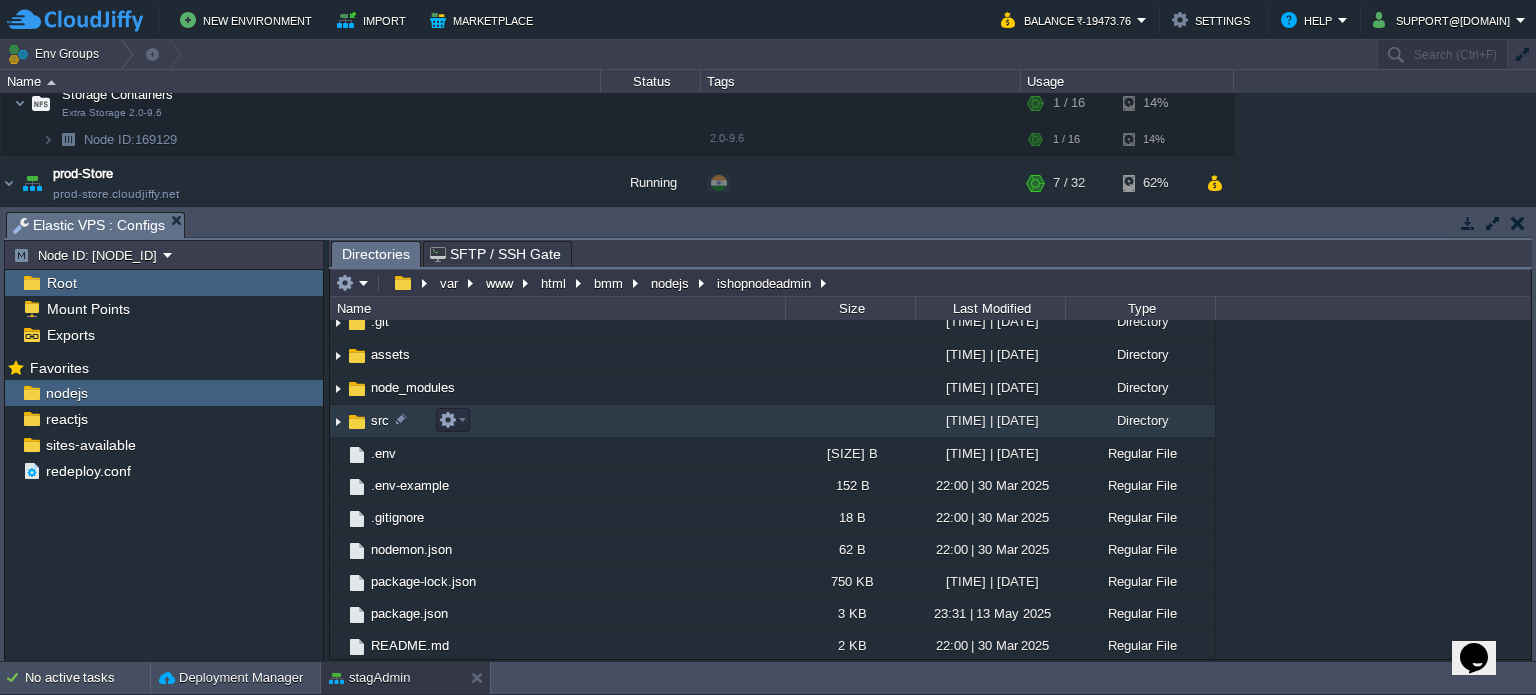 click on "src" at bounding box center (380, 420) 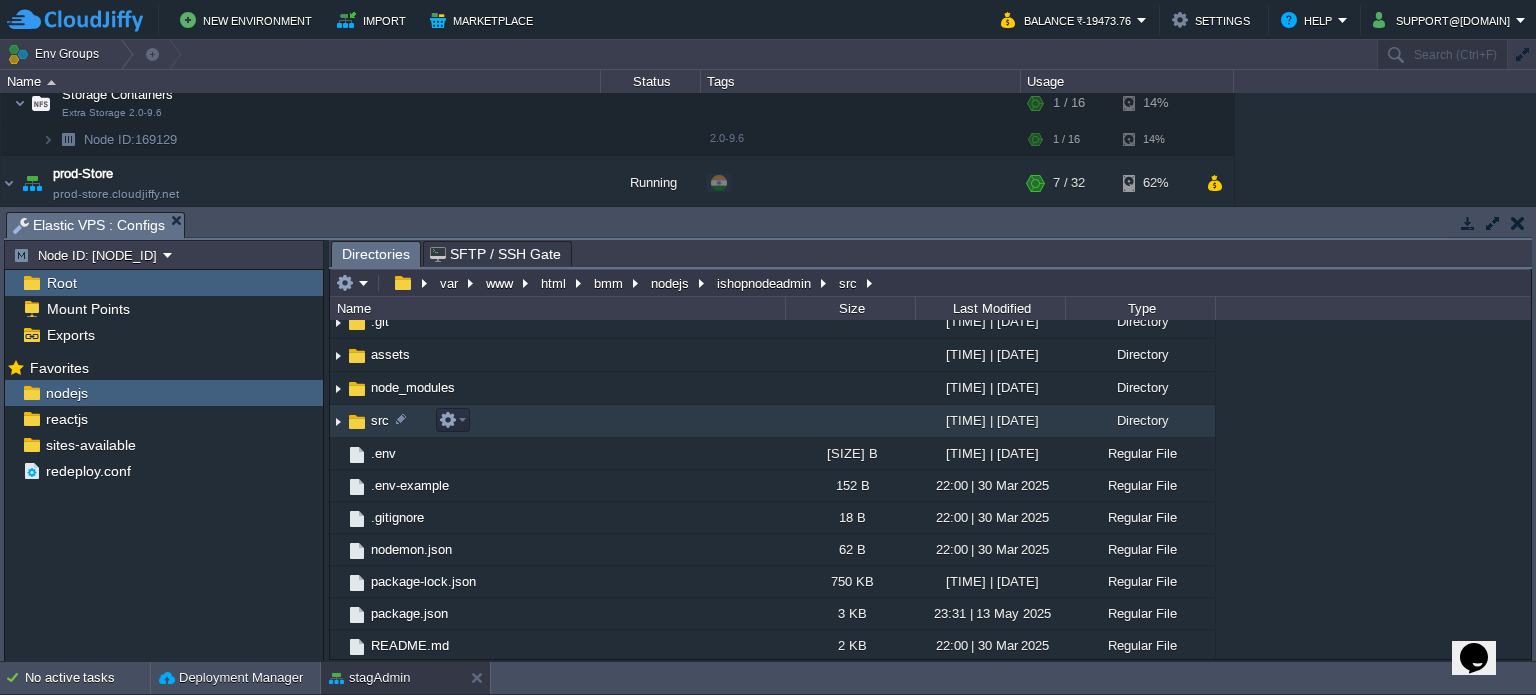 click on "src" at bounding box center (380, 420) 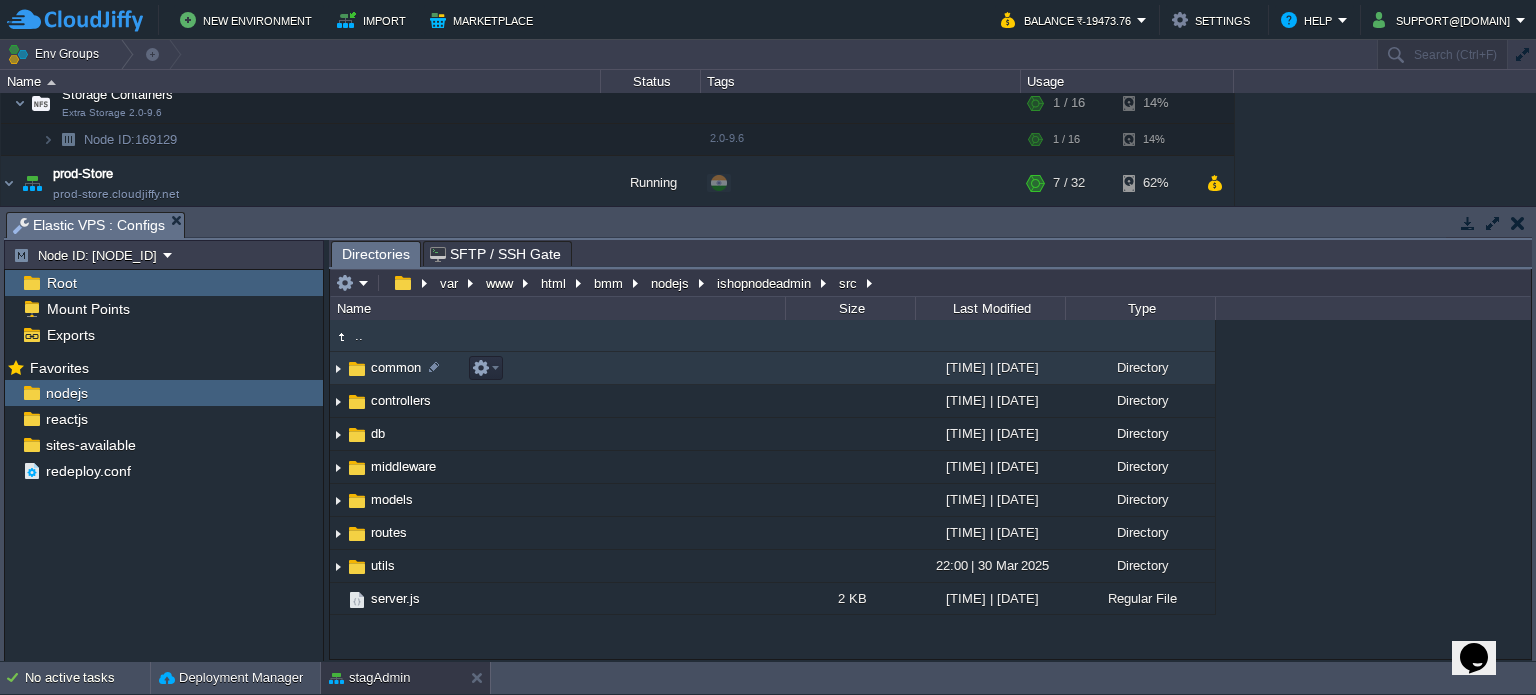 click on "common" at bounding box center (396, 367) 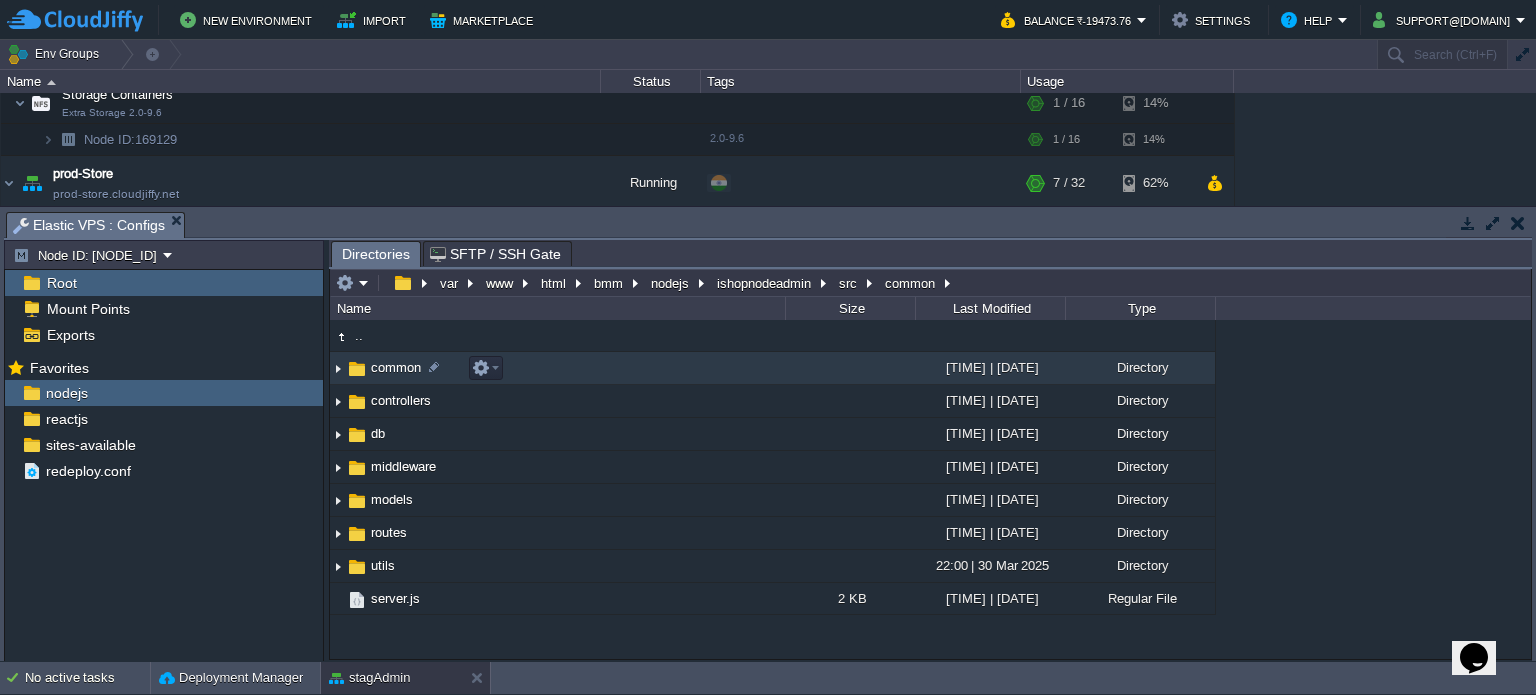 click on "common" at bounding box center [396, 367] 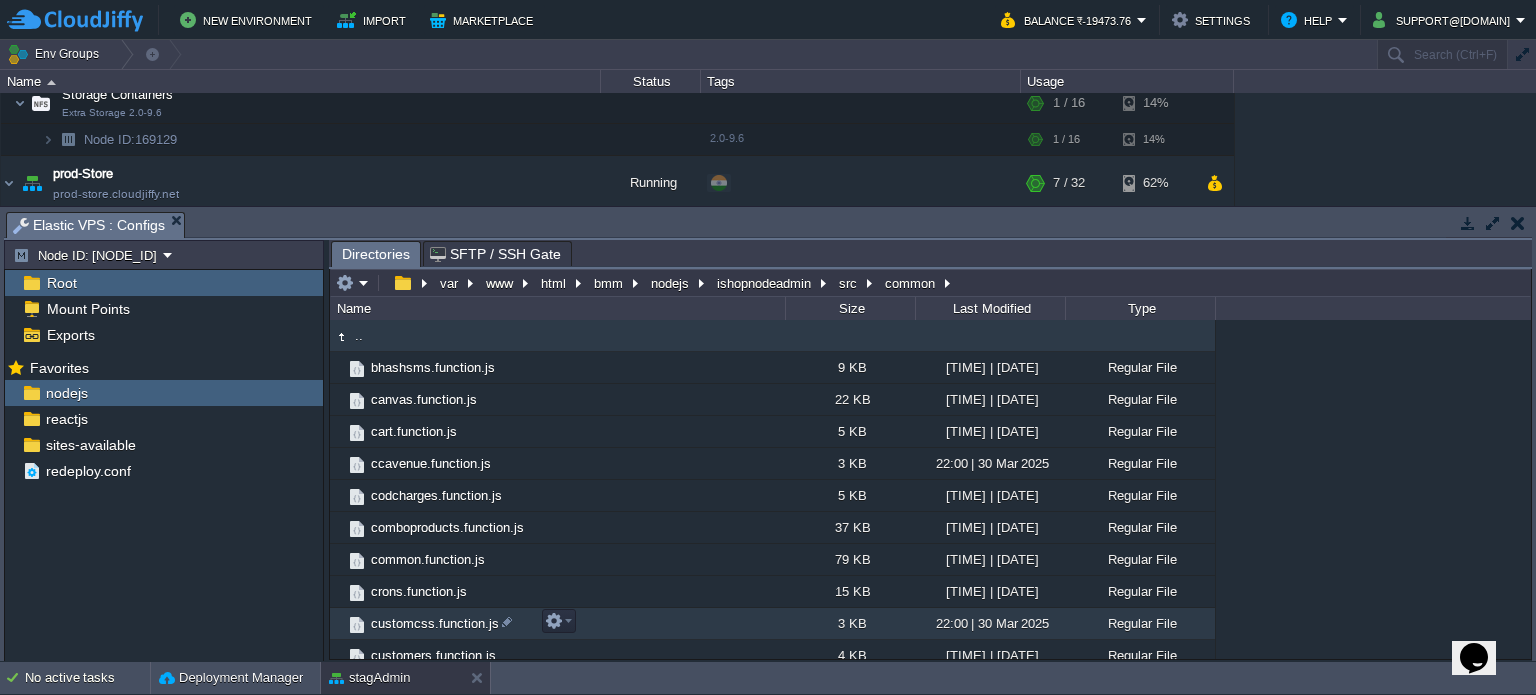 scroll, scrollTop: 767, scrollLeft: 0, axis: vertical 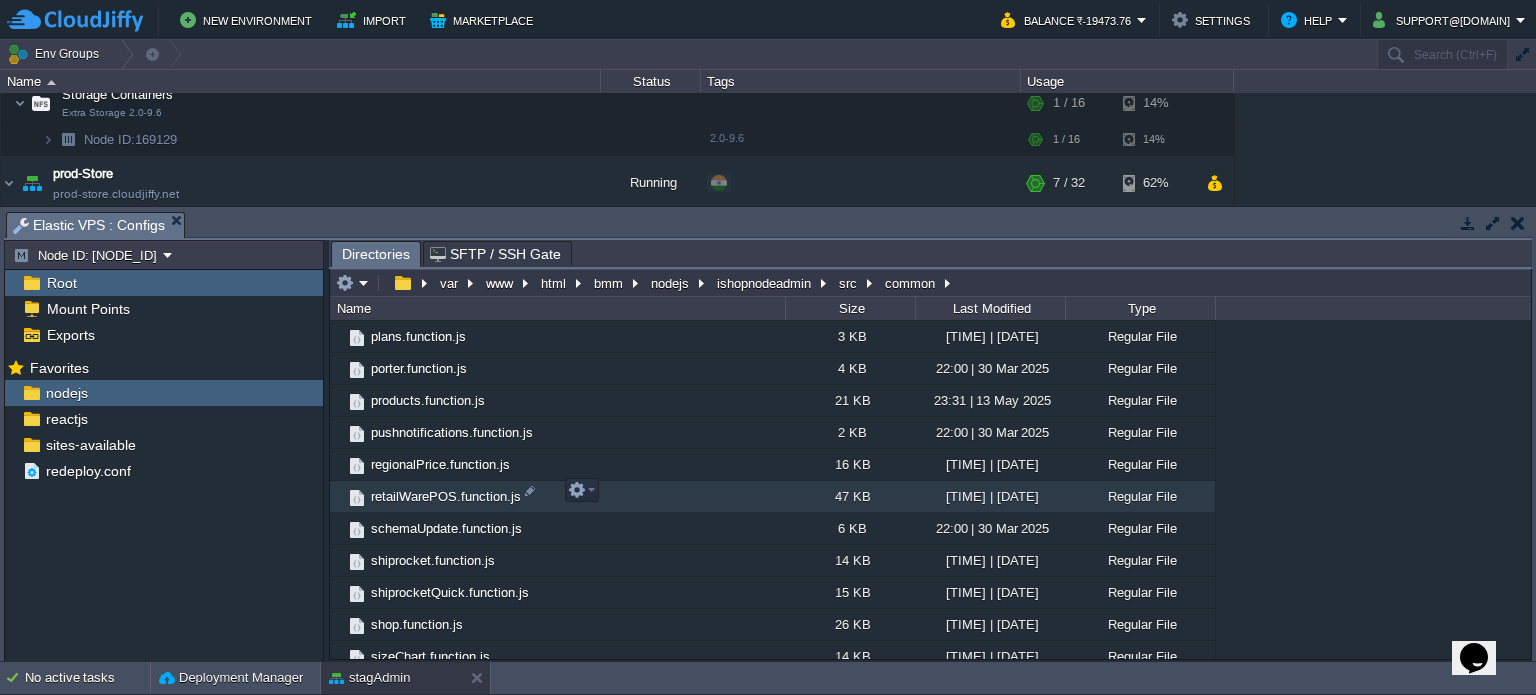 click on "retailWarePOS.function.js" at bounding box center [446, 496] 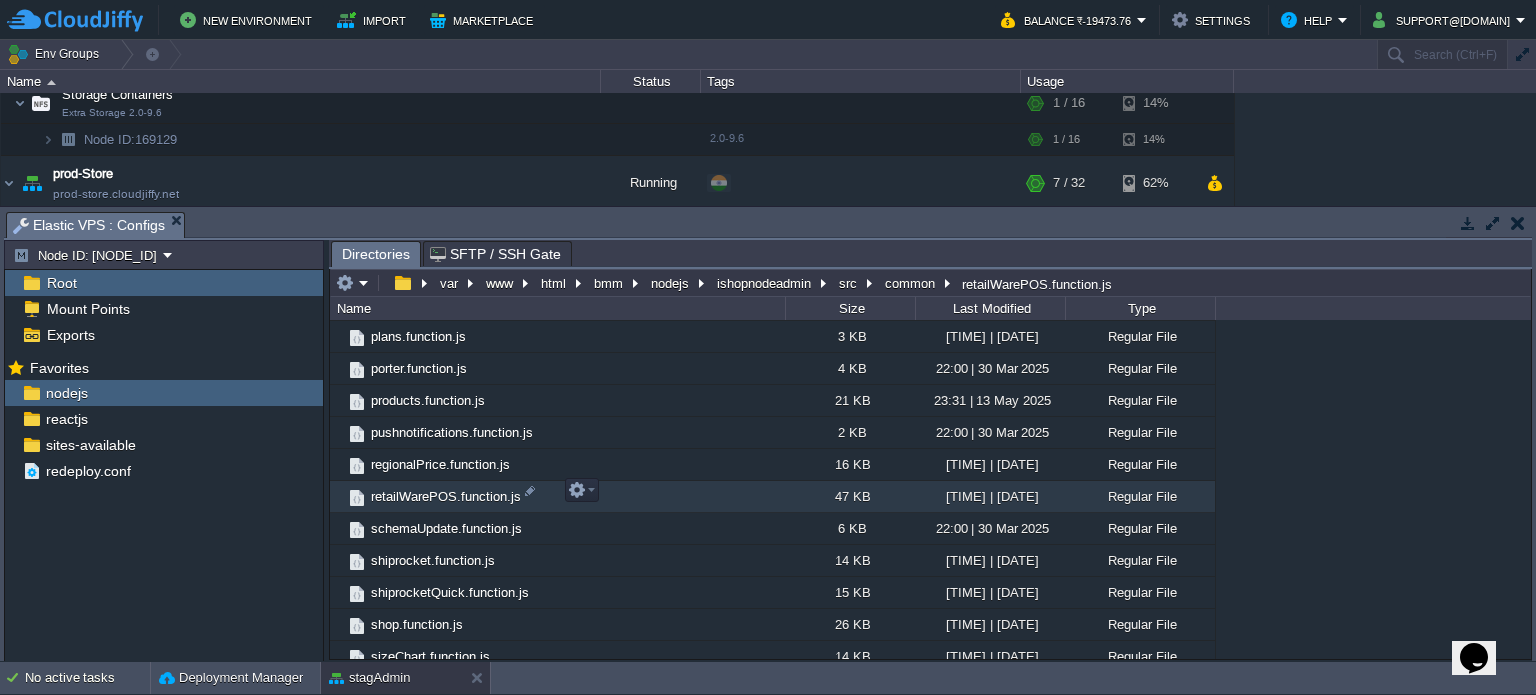 click on "retailWarePOS.function.js" at bounding box center (446, 496) 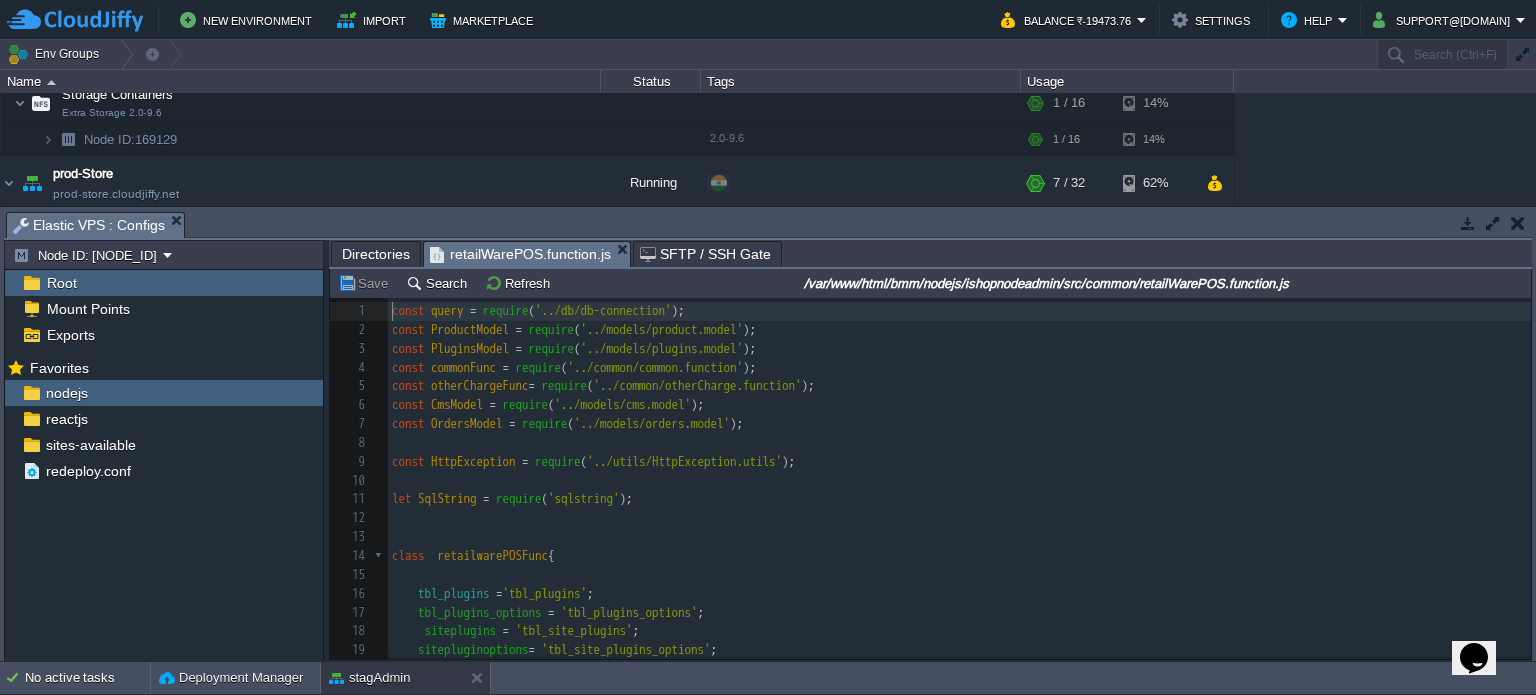 scroll, scrollTop: 6, scrollLeft: 0, axis: vertical 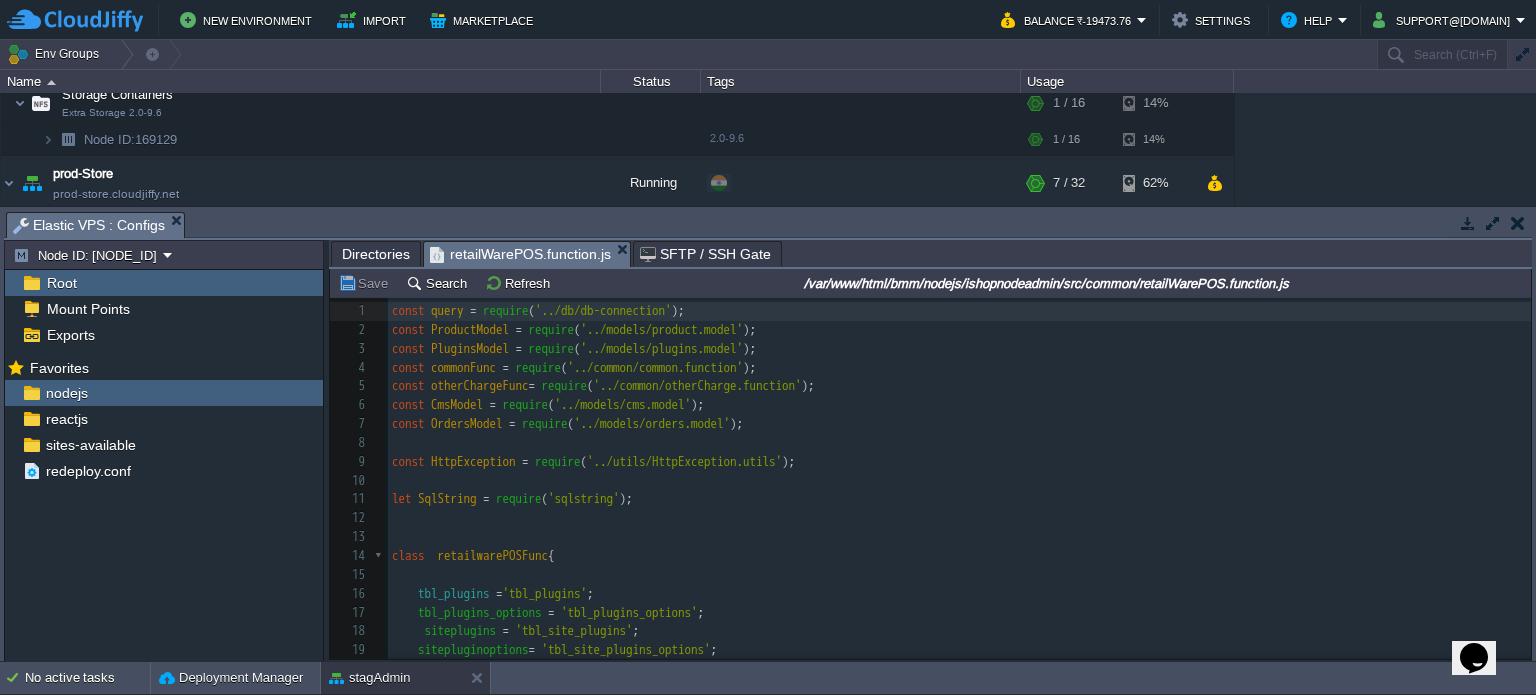 click on "​" at bounding box center [959, 481] 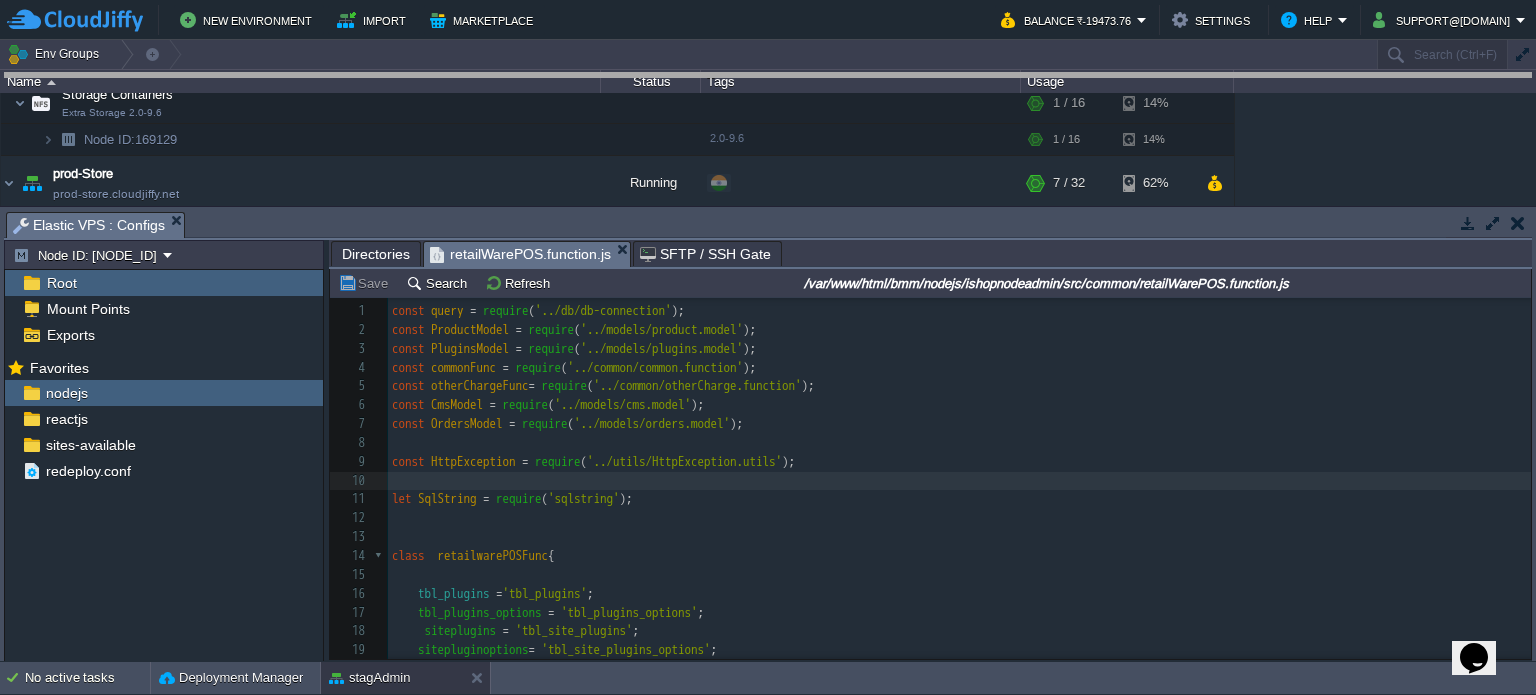drag, startPoint x: 942, startPoint y: 235, endPoint x: 921, endPoint y: 31, distance: 205.07803 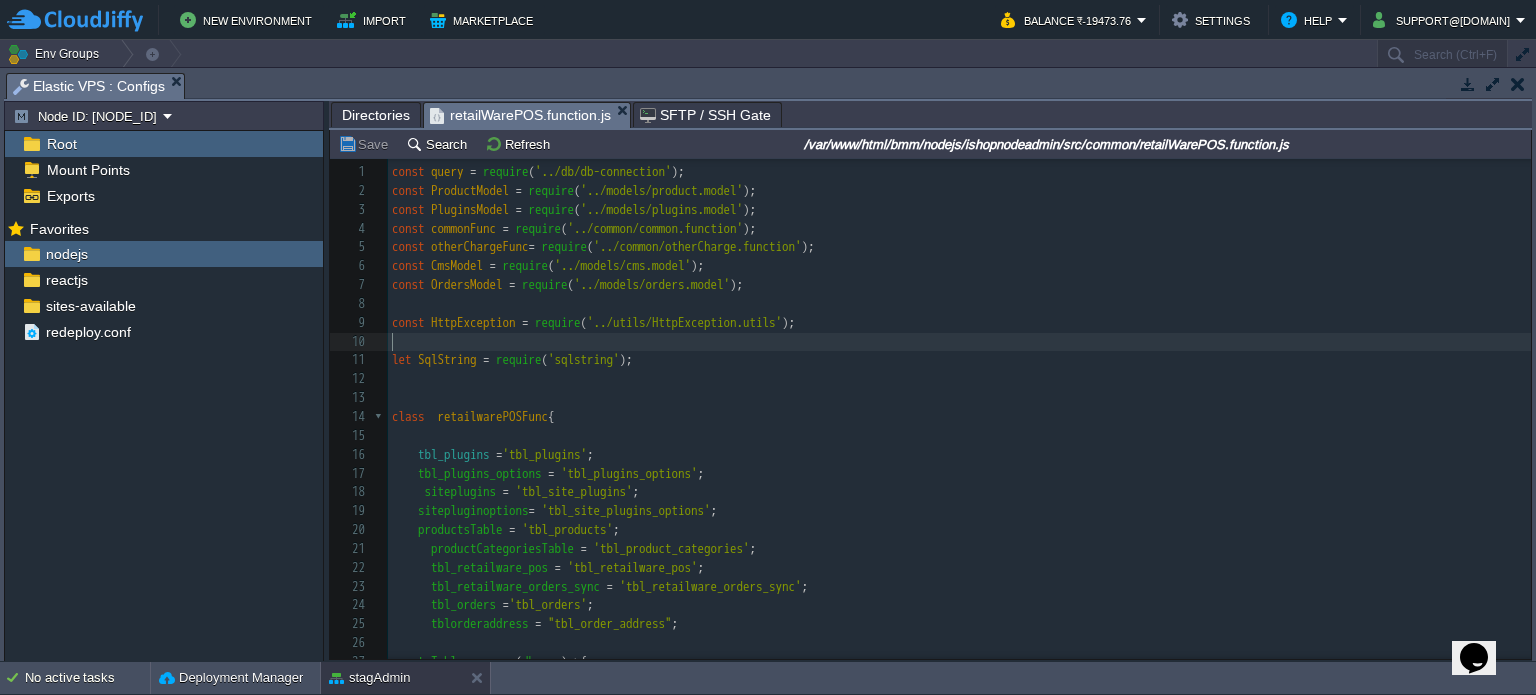scroll, scrollTop: 153, scrollLeft: 0, axis: vertical 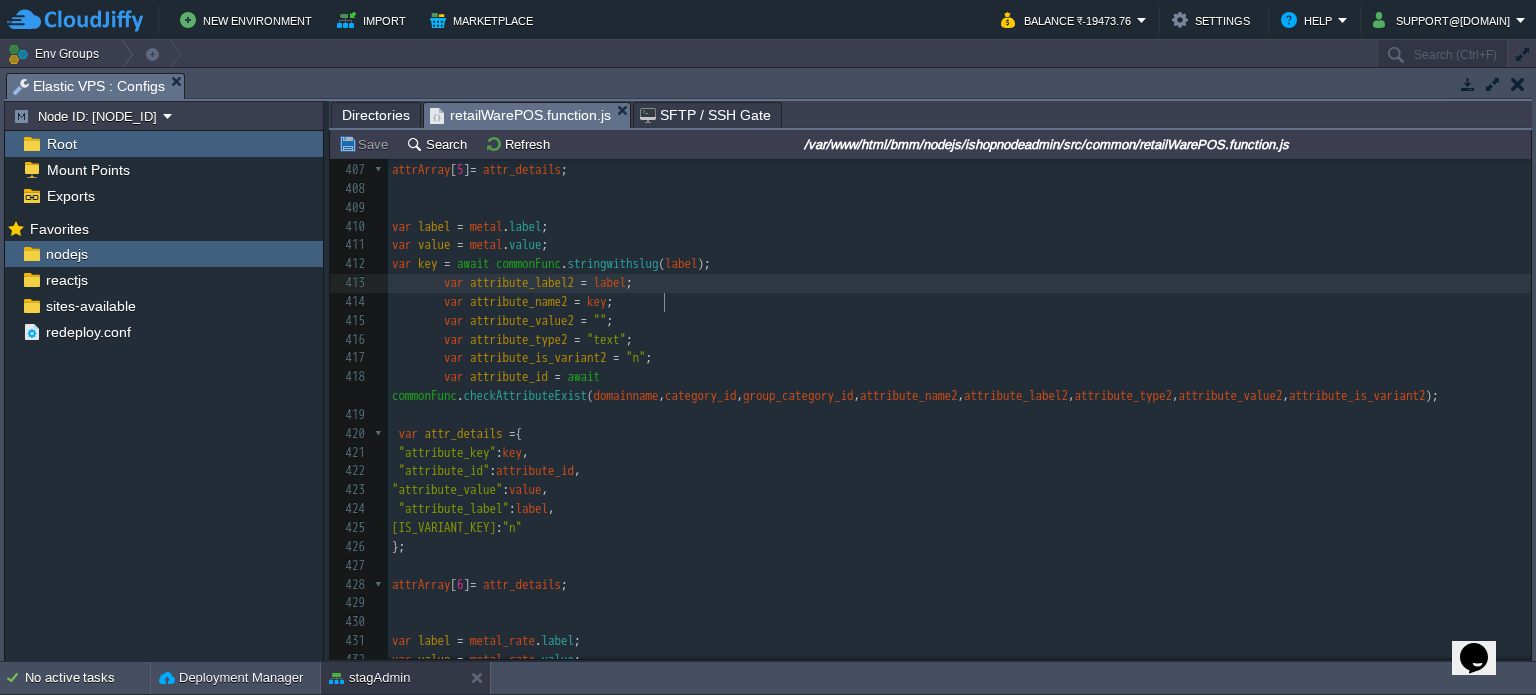 type on "var attribute_name2 = key;
var attribute_value2 = "";
var attribute_type2 = "text";
var attribute_is_variant2 = "n";
var attribute_id = await commonFunc.checkAttributeExist(domainname,category_id,group_category_id,attribute_name2,attribute_label2,attribute_type2,attribute_value2,attribute_is_variant2);
var attr_details = {
"attribute_key"  : key,
"attribute_id"  : attribute_id,
"attribute_value" : value,
"attribute_label" : label," 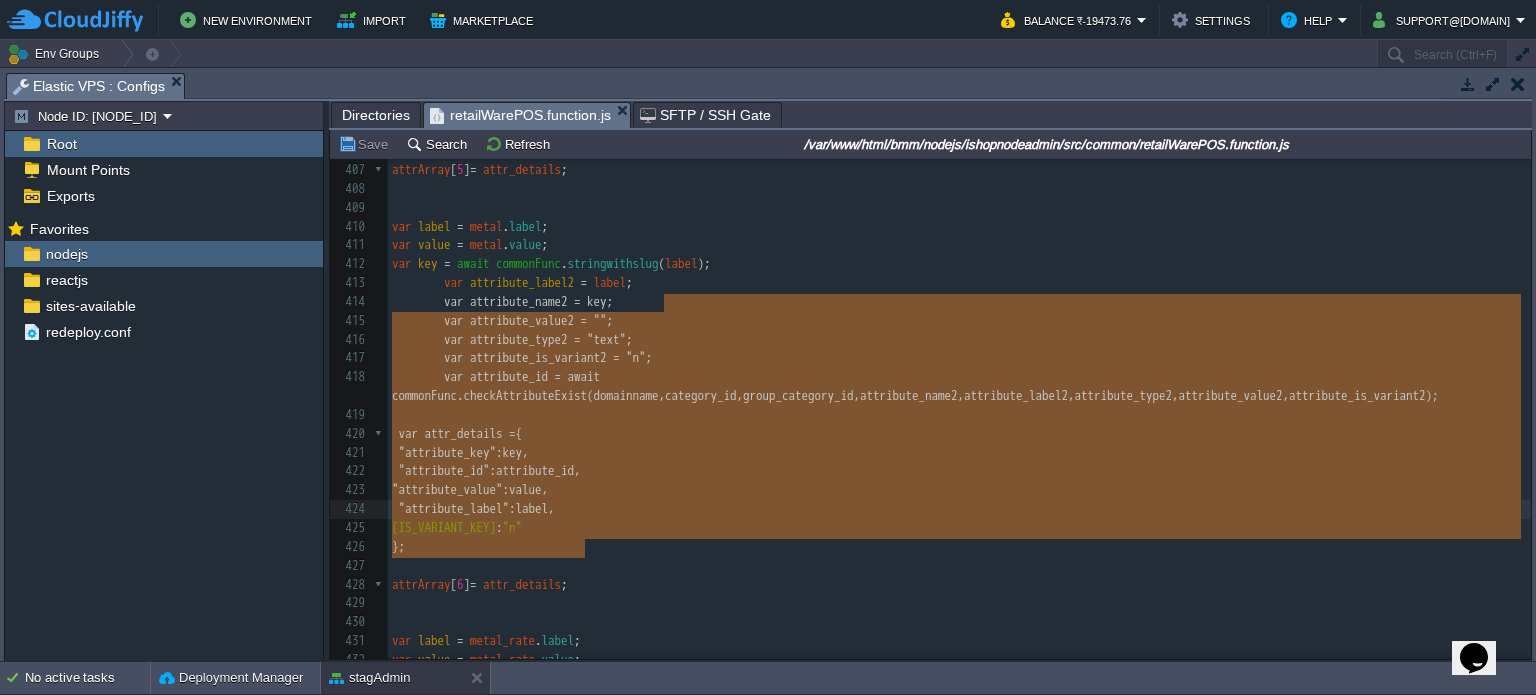 drag, startPoint x: 1522, startPoint y: 297, endPoint x: 1523, endPoint y: 483, distance: 186.00269 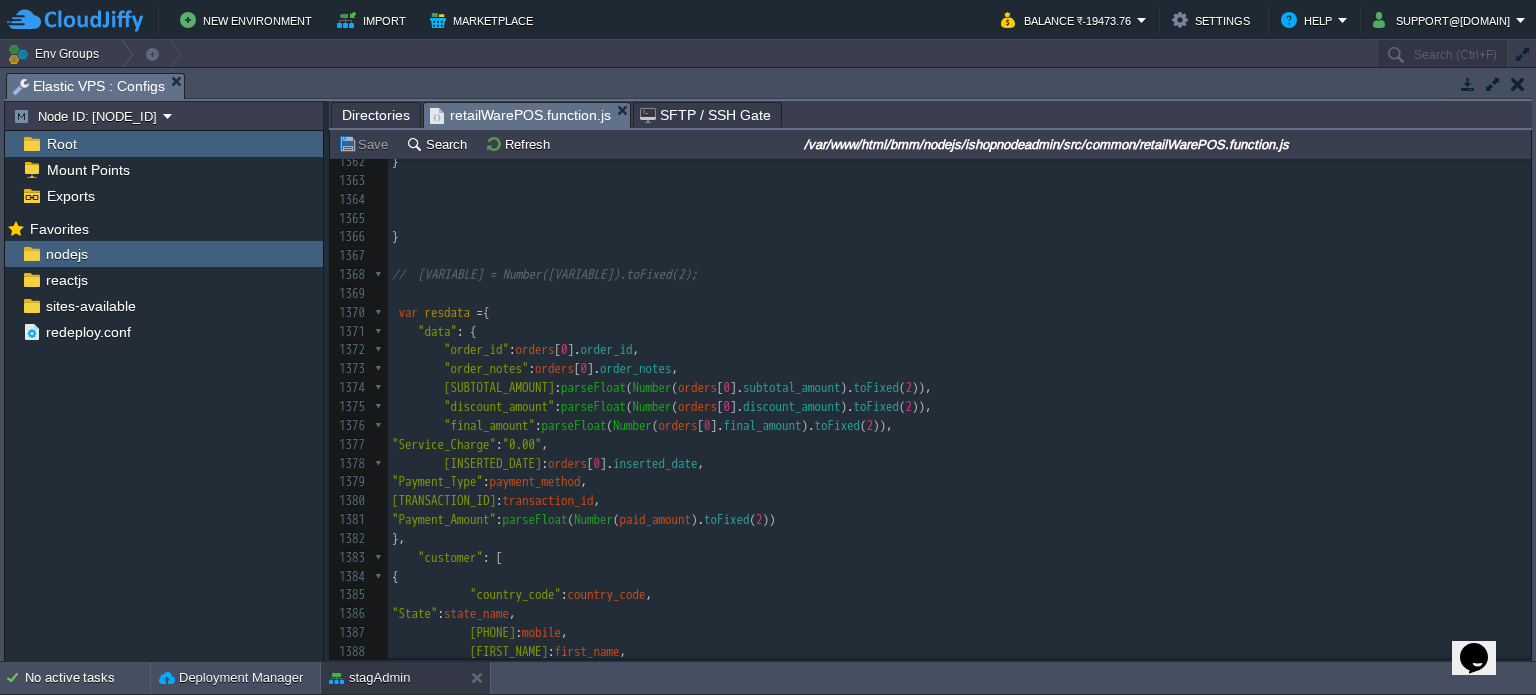 type 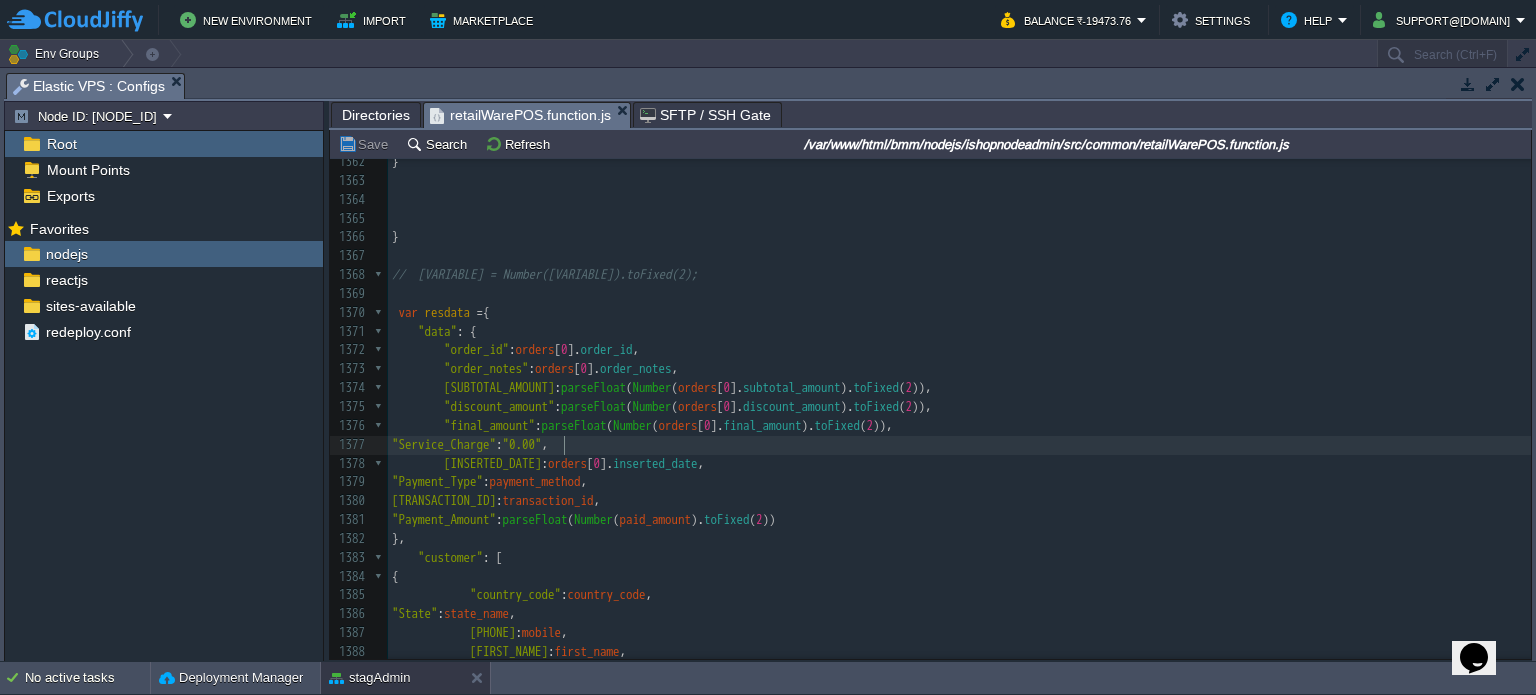click on "," at bounding box center [545, 444] 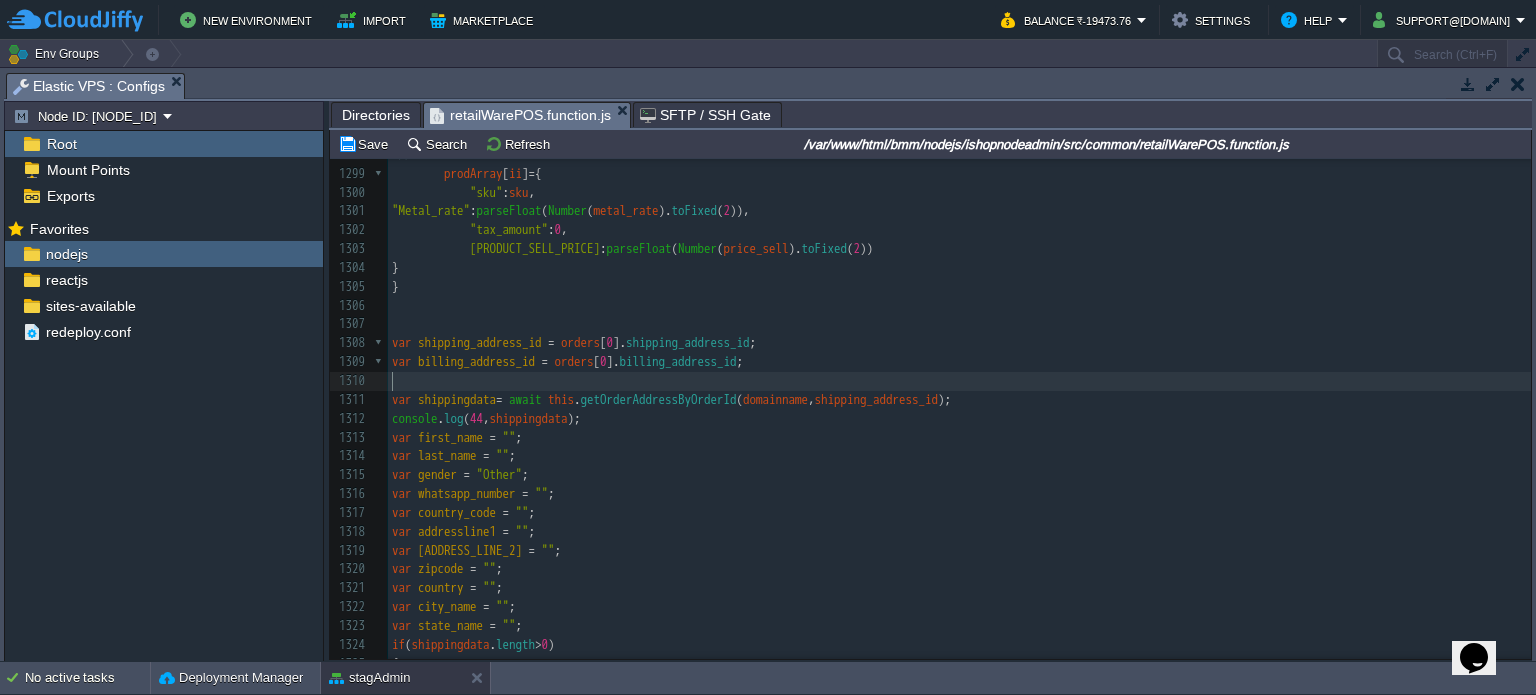 click on "​" at bounding box center [959, 381] 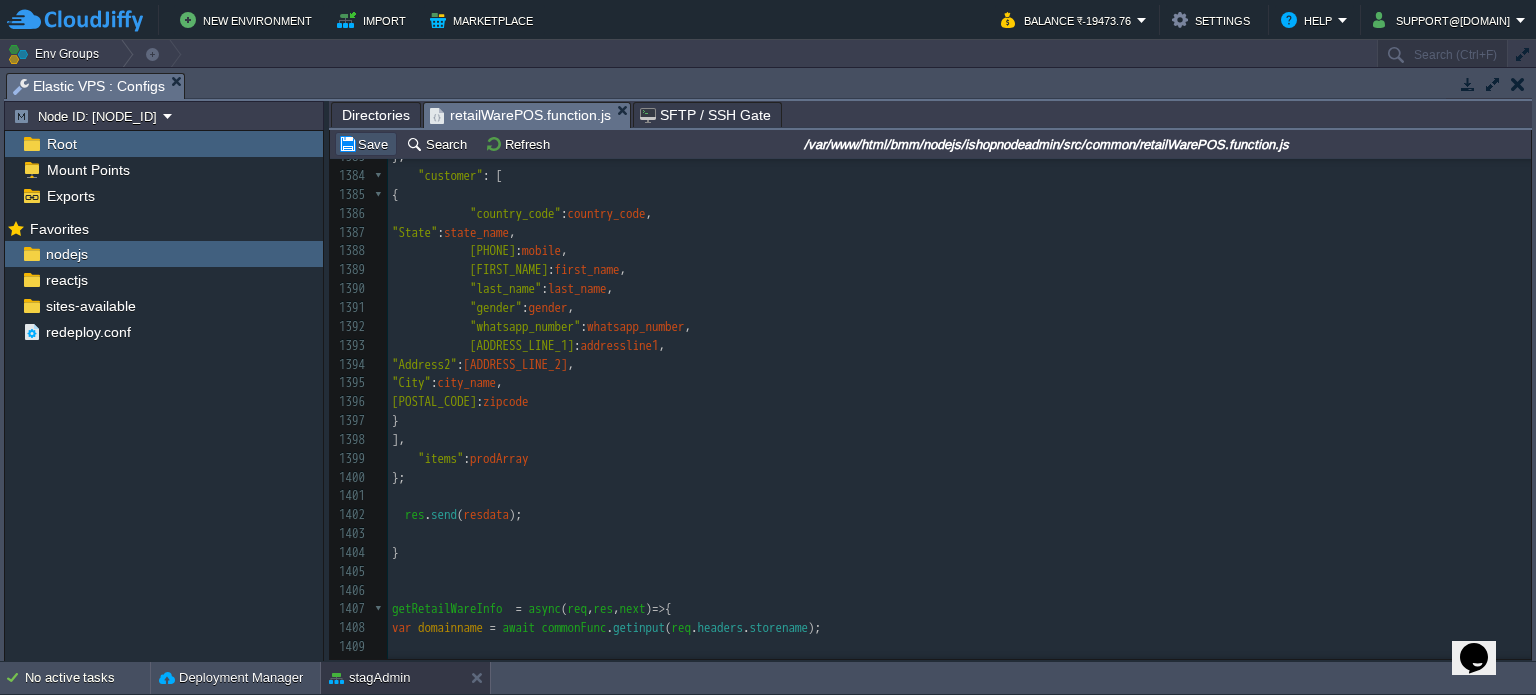 click on "Save" at bounding box center [366, 144] 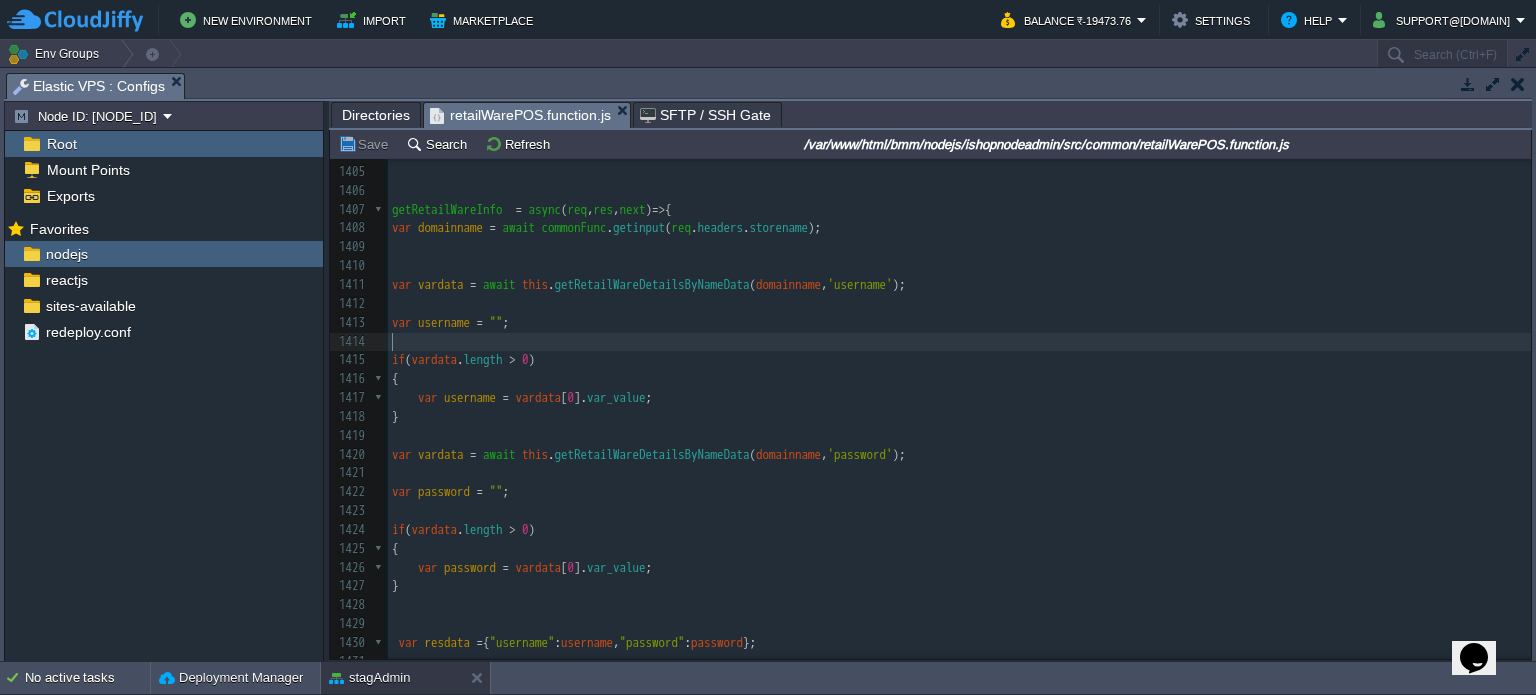 click on "​" at bounding box center [959, 342] 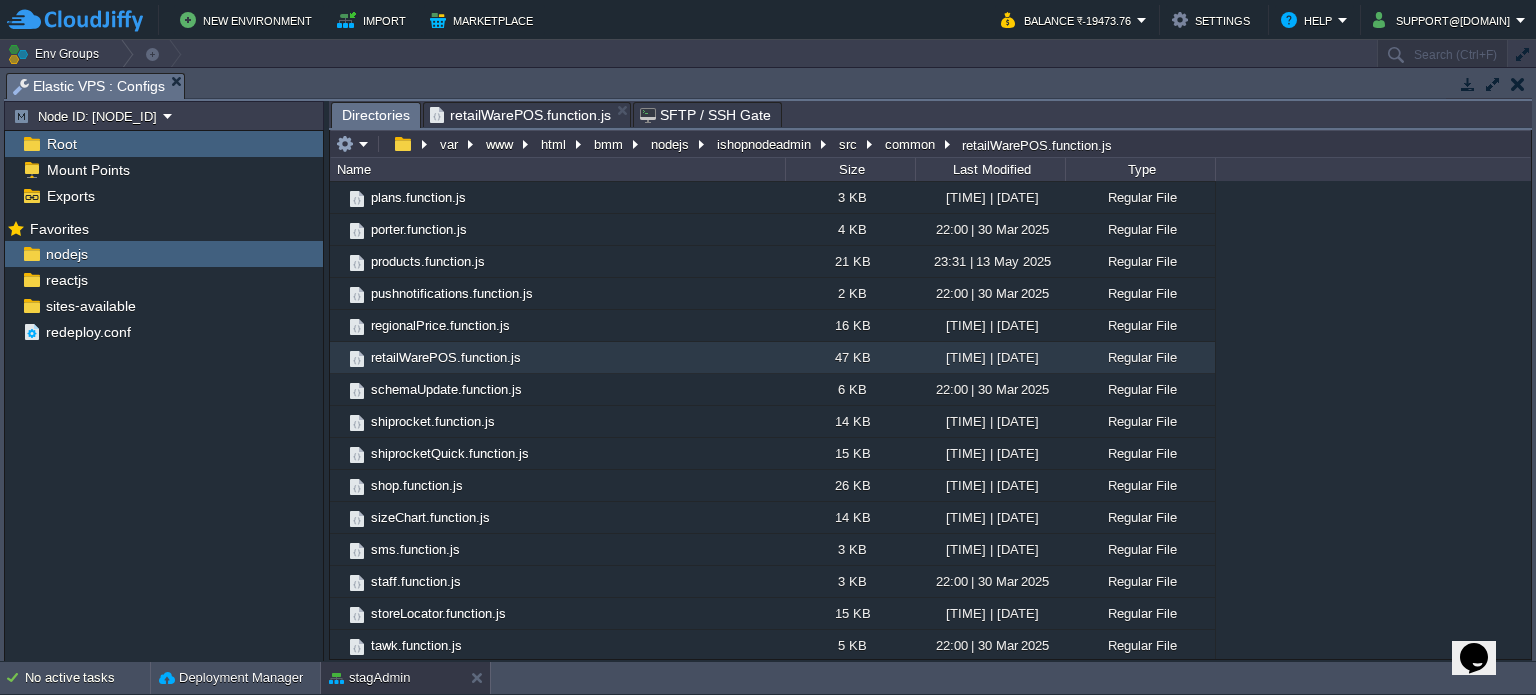 click on "Directories" at bounding box center (376, 115) 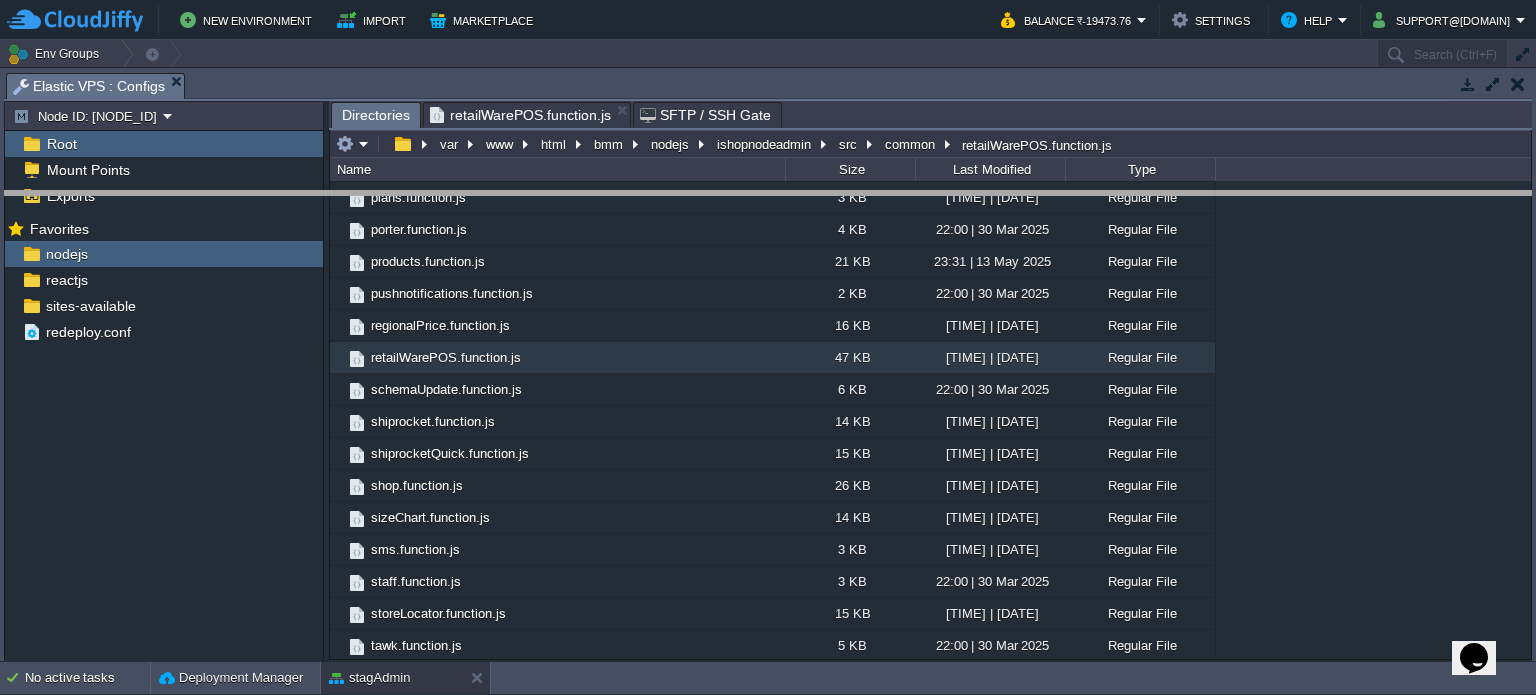 drag, startPoint x: 876, startPoint y: 99, endPoint x: 863, endPoint y: 370, distance: 271.3116 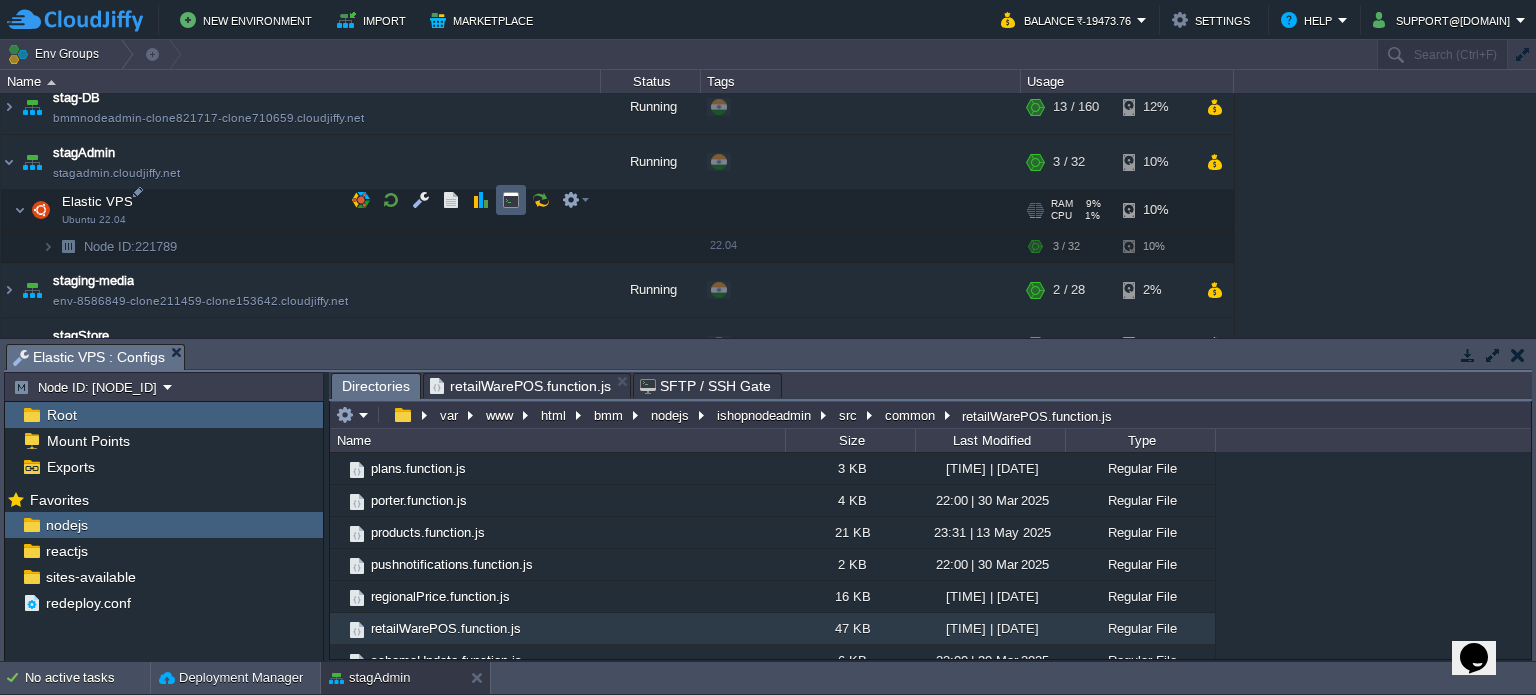 click at bounding box center (511, 200) 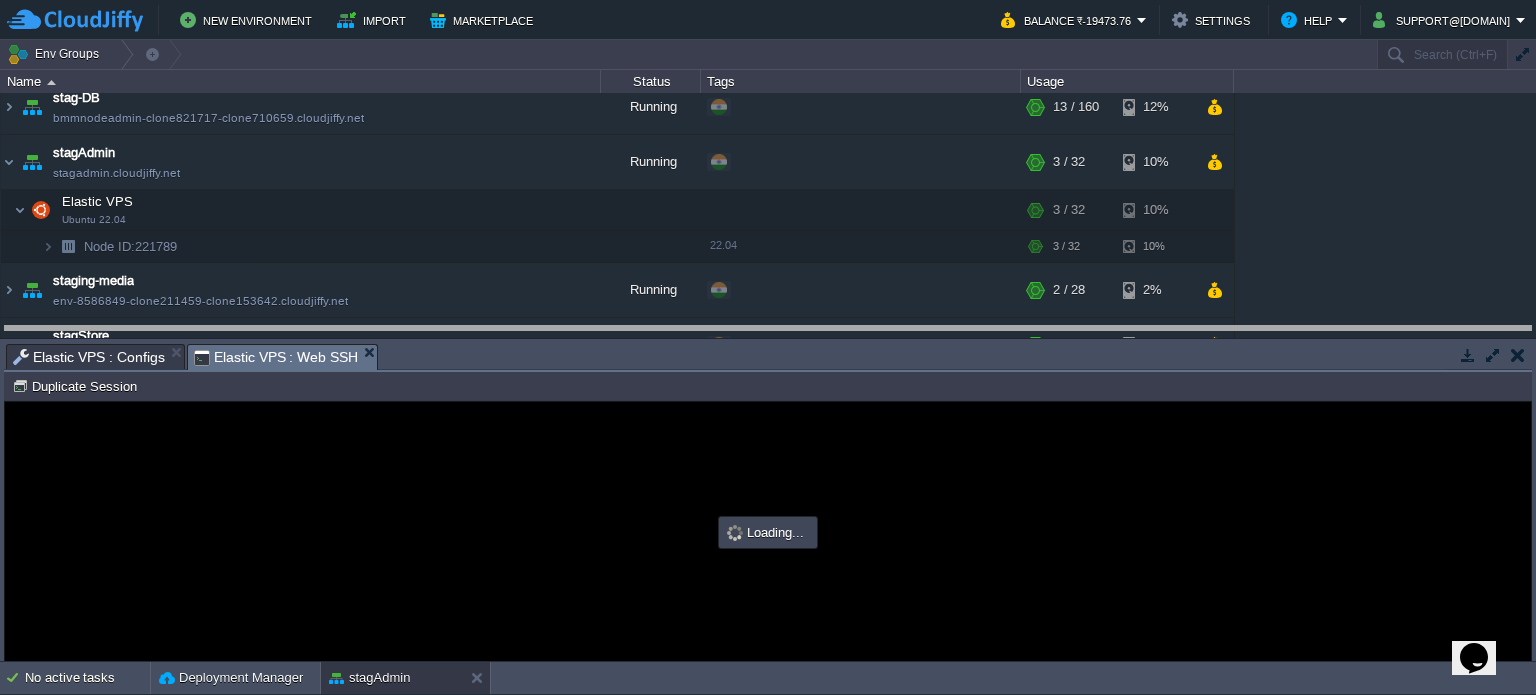 drag, startPoint x: 720, startPoint y: 363, endPoint x: 736, endPoint y: 241, distance: 123.04471 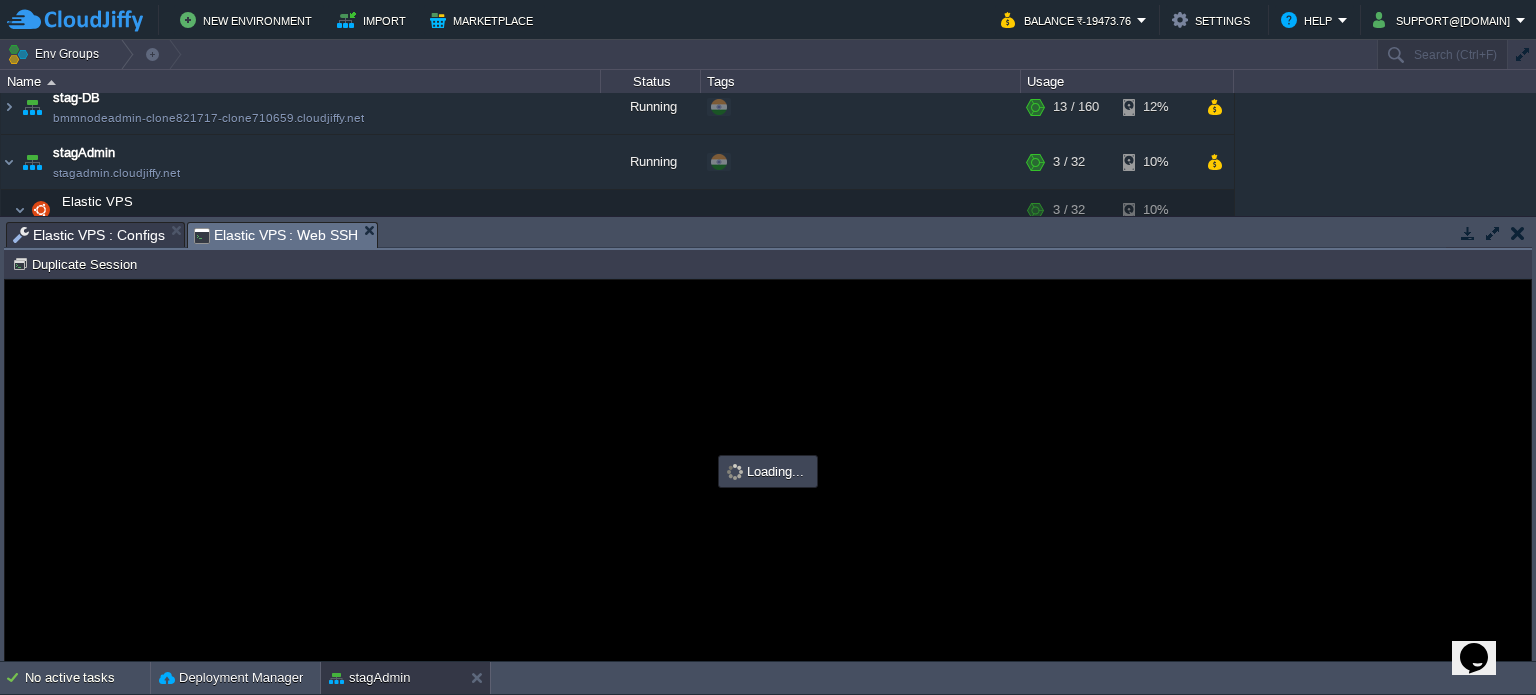 type on "#000000" 